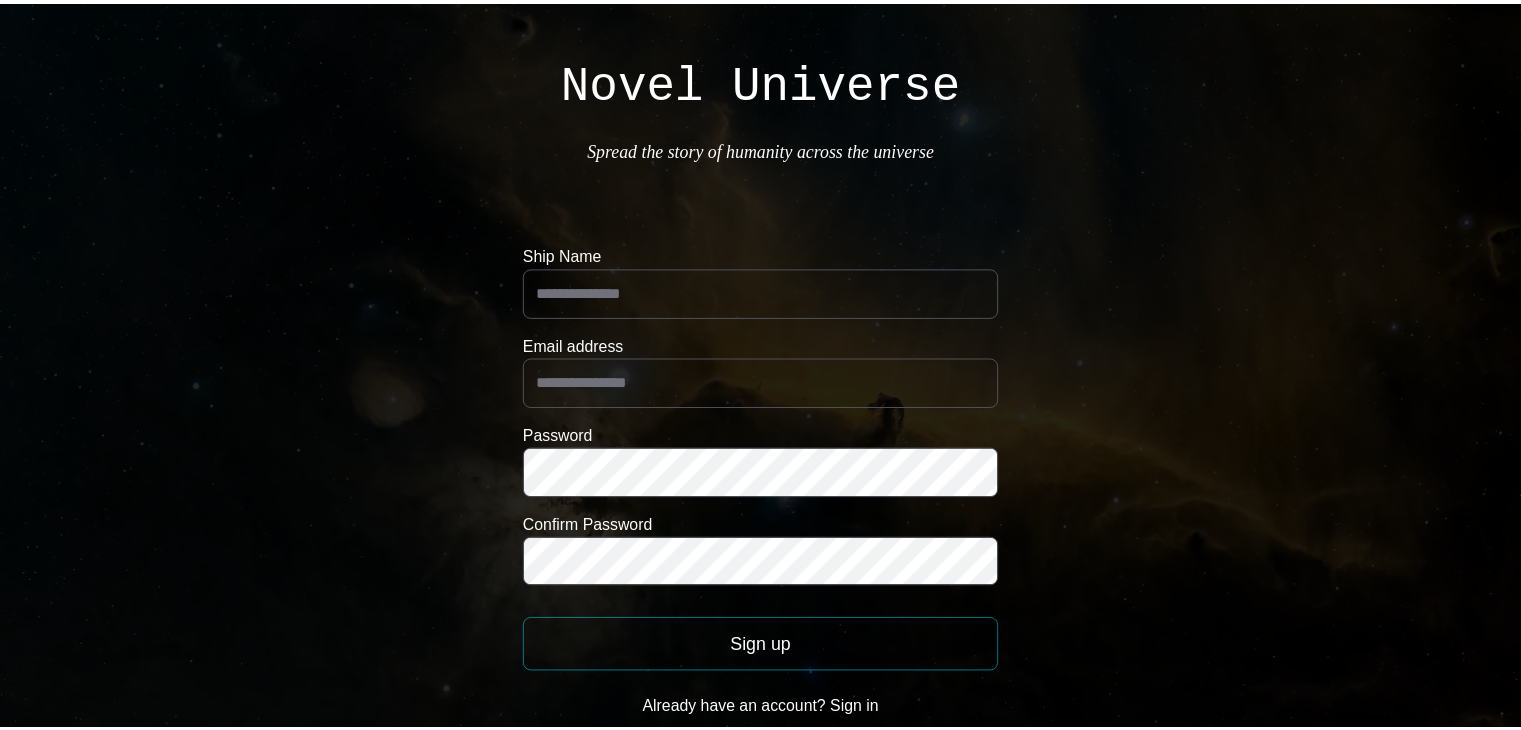 scroll, scrollTop: 0, scrollLeft: 0, axis: both 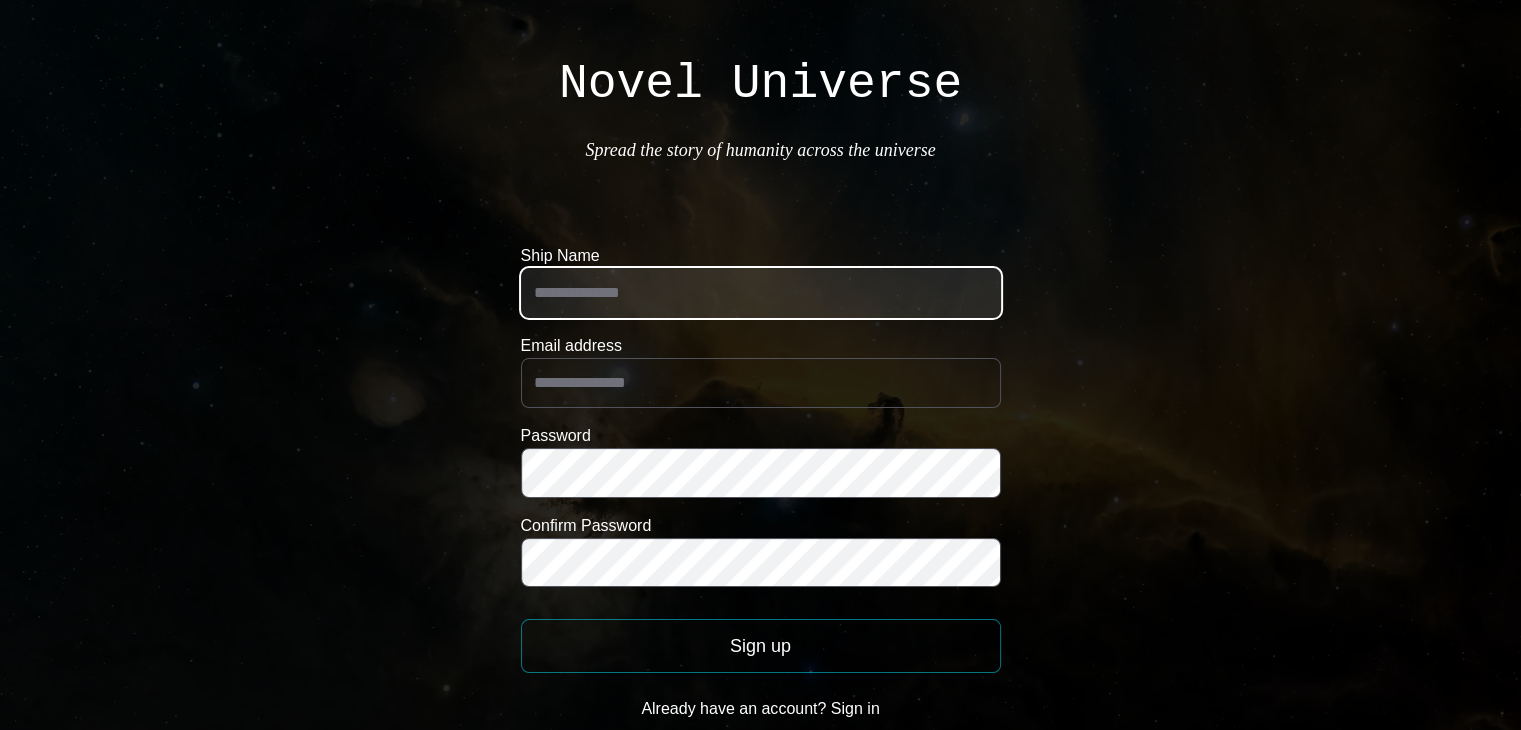 click on "Ship Name" at bounding box center [761, 293] 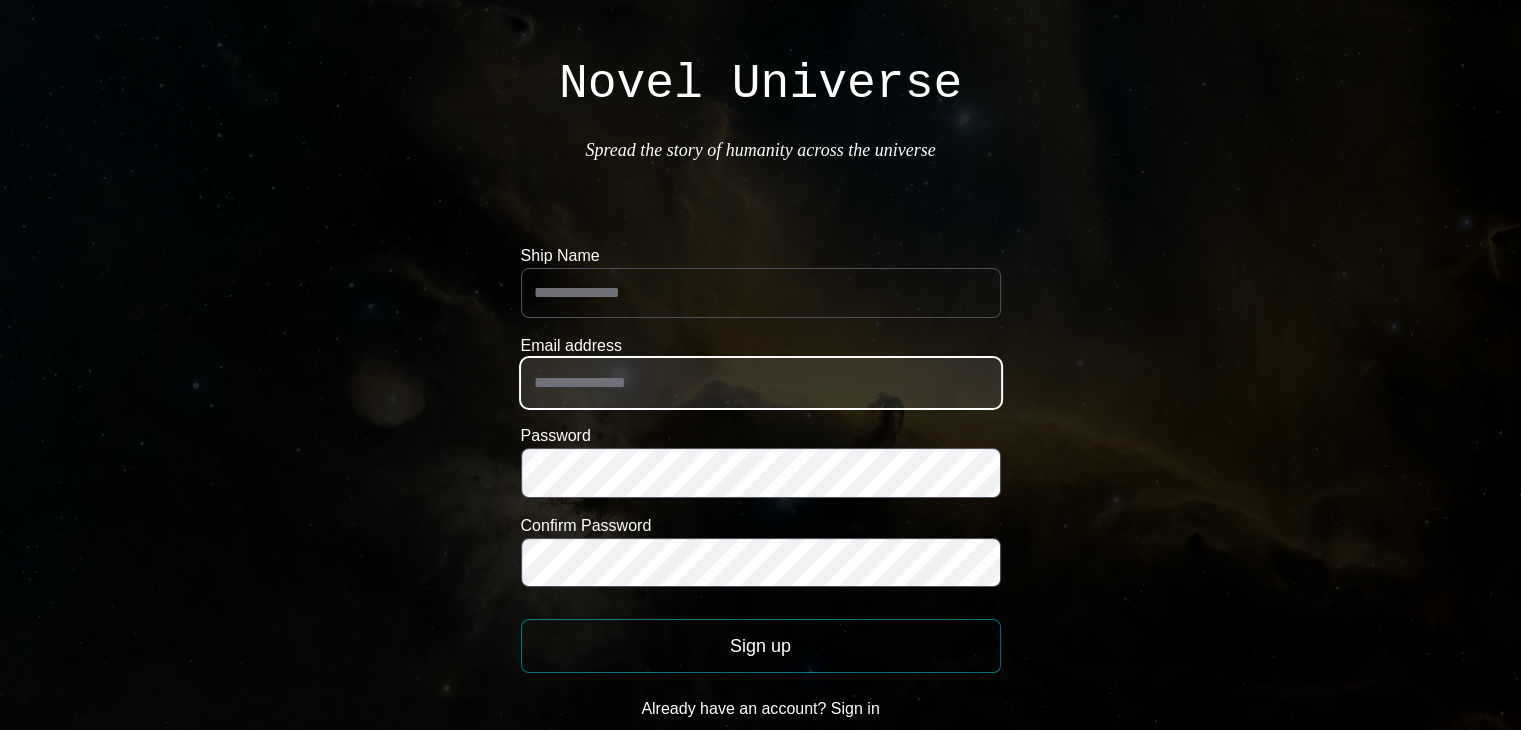 click on "Email address" at bounding box center [761, 383] 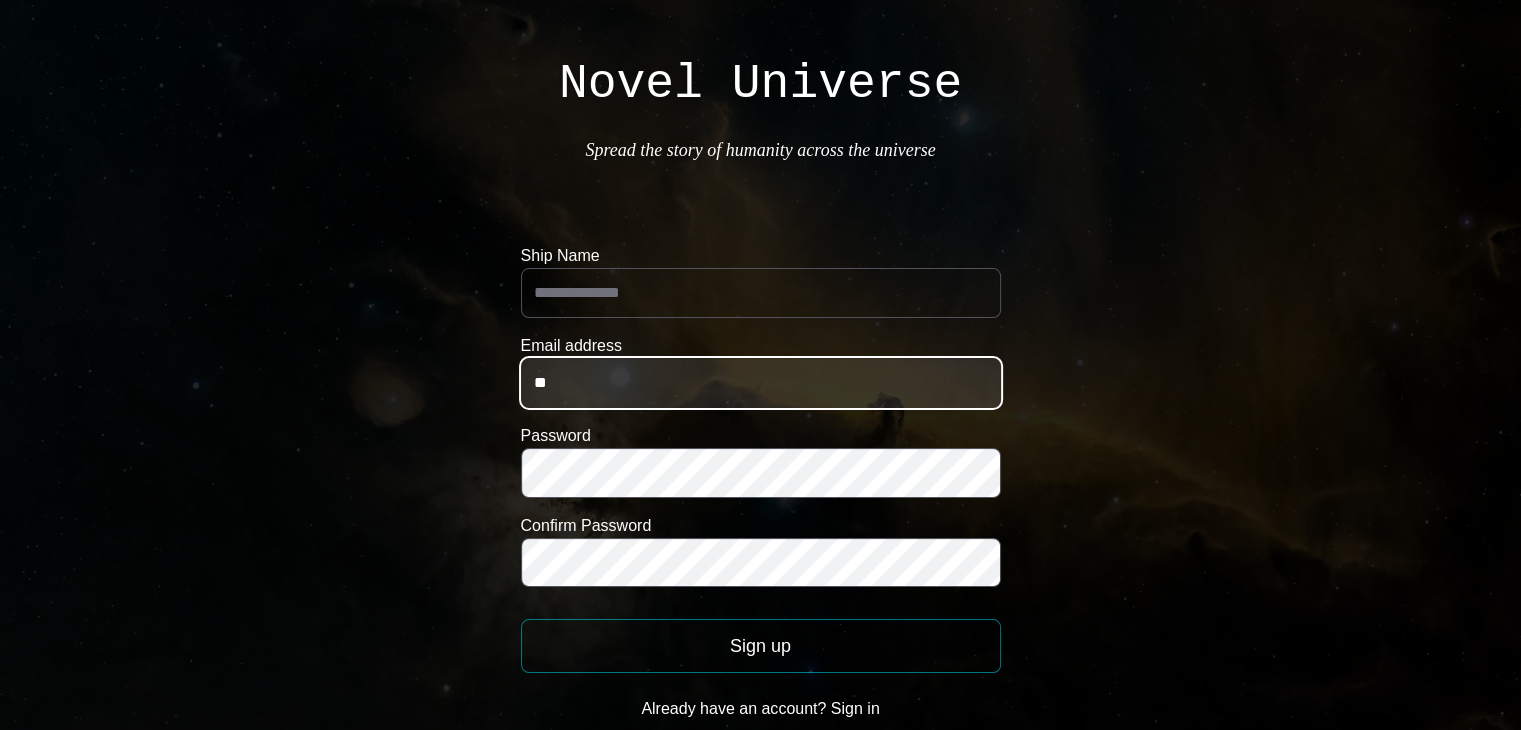 type on "*" 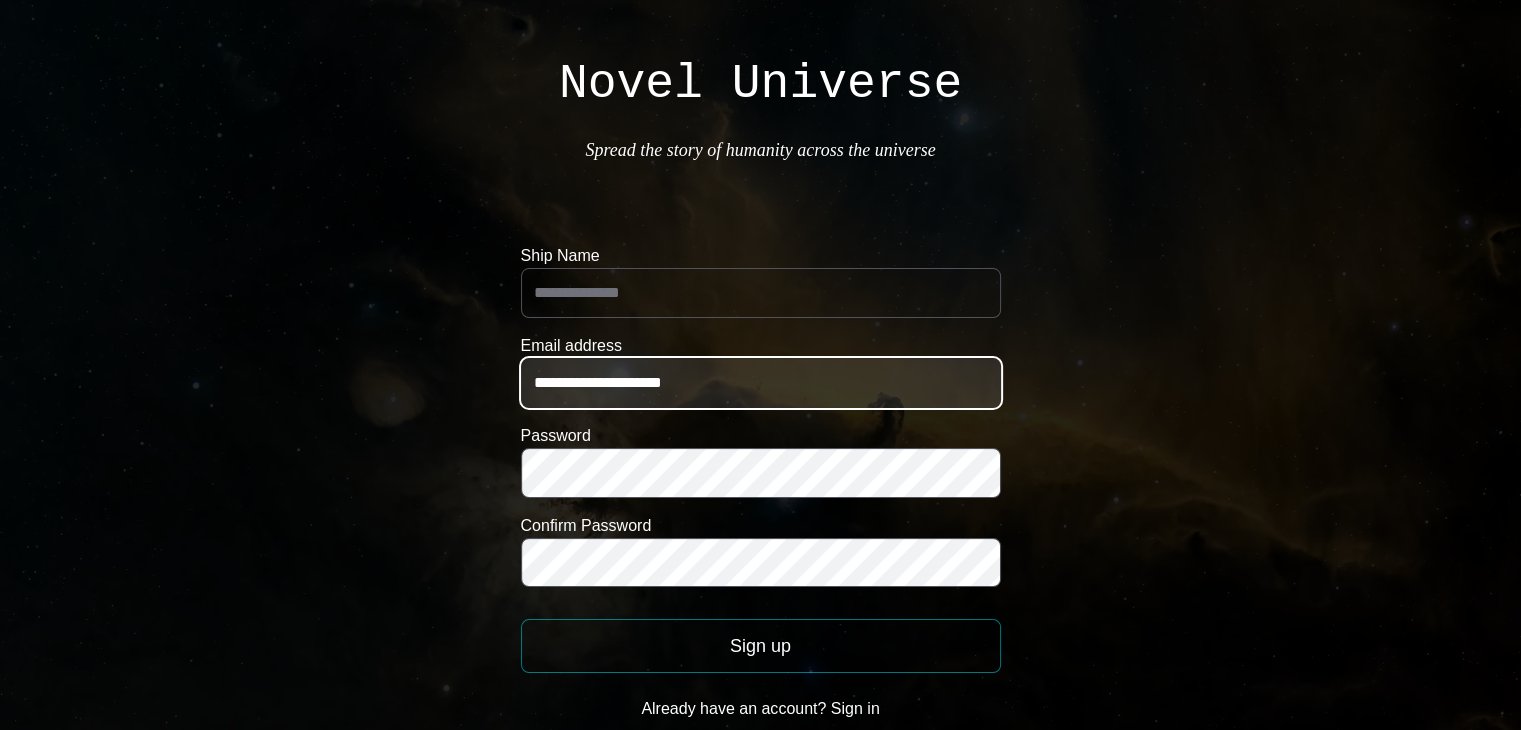type on "**********" 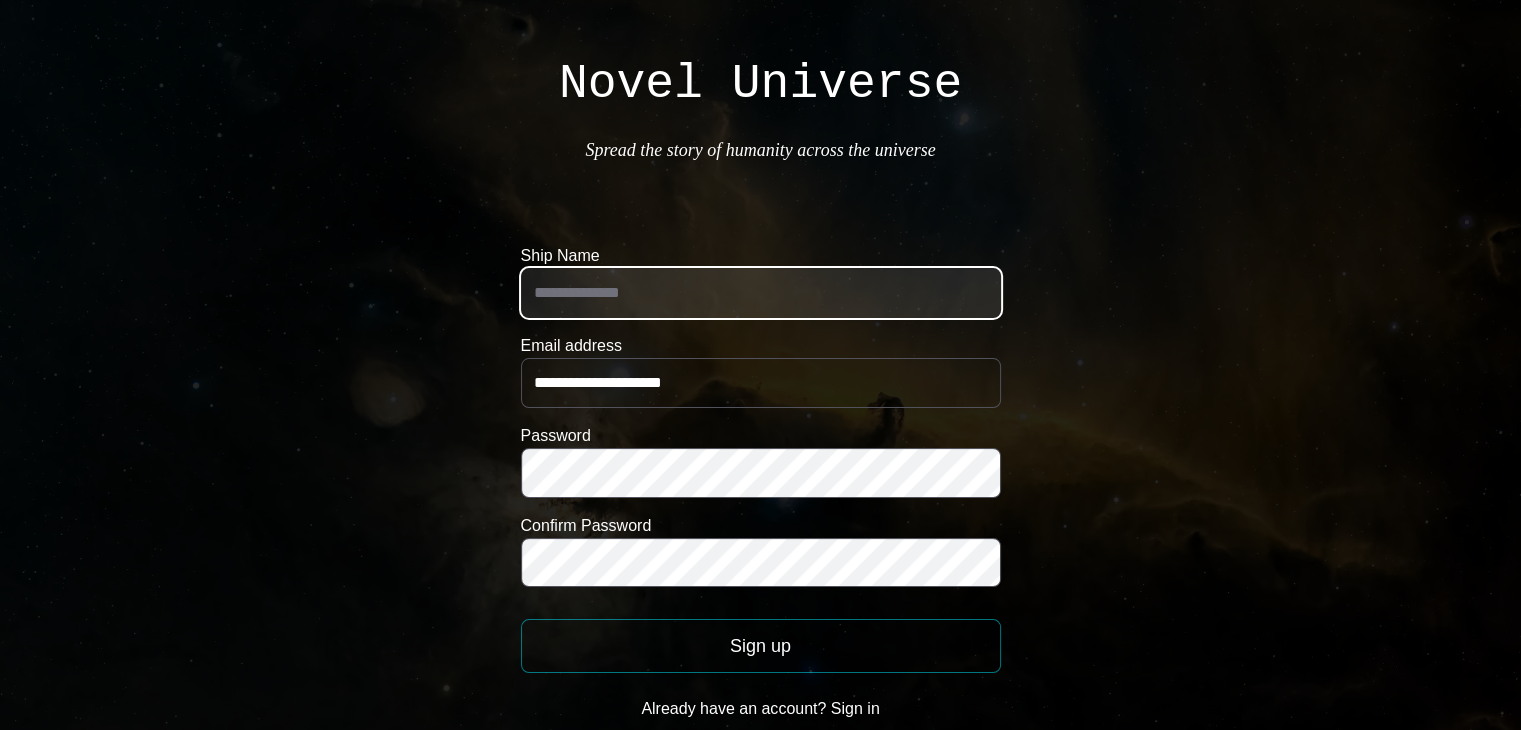 click on "Ship Name" at bounding box center (761, 293) 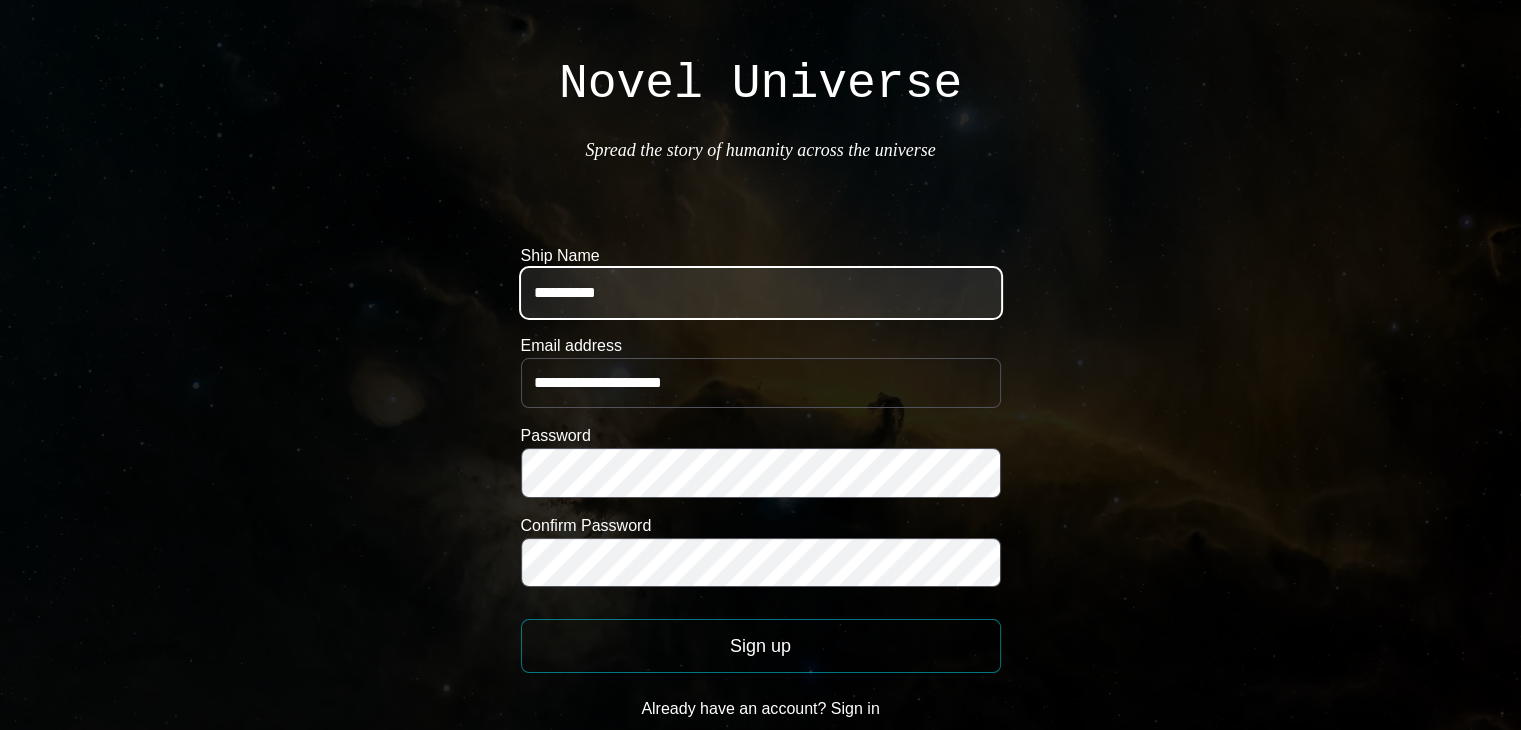 type on "**********" 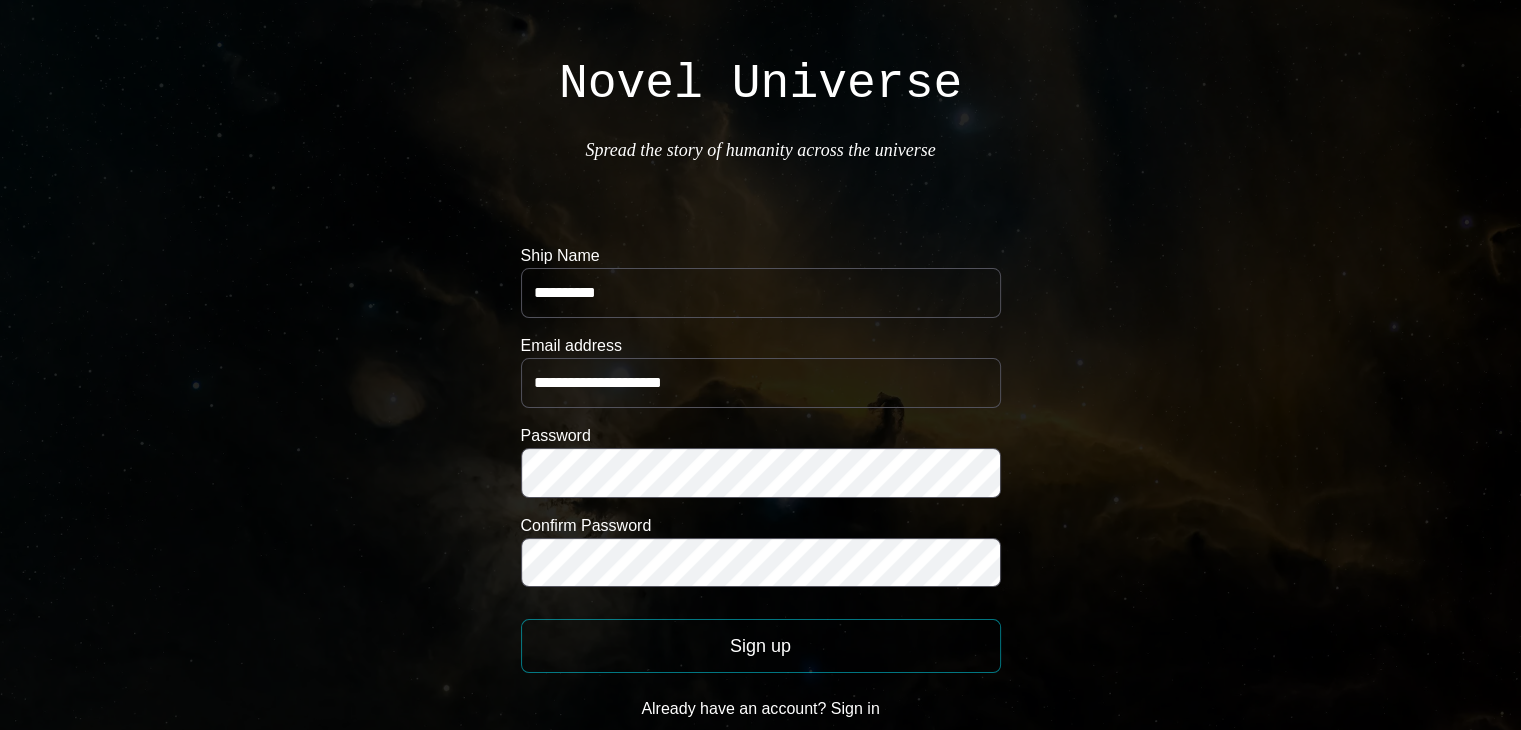 click on "Sign up" at bounding box center [761, 646] 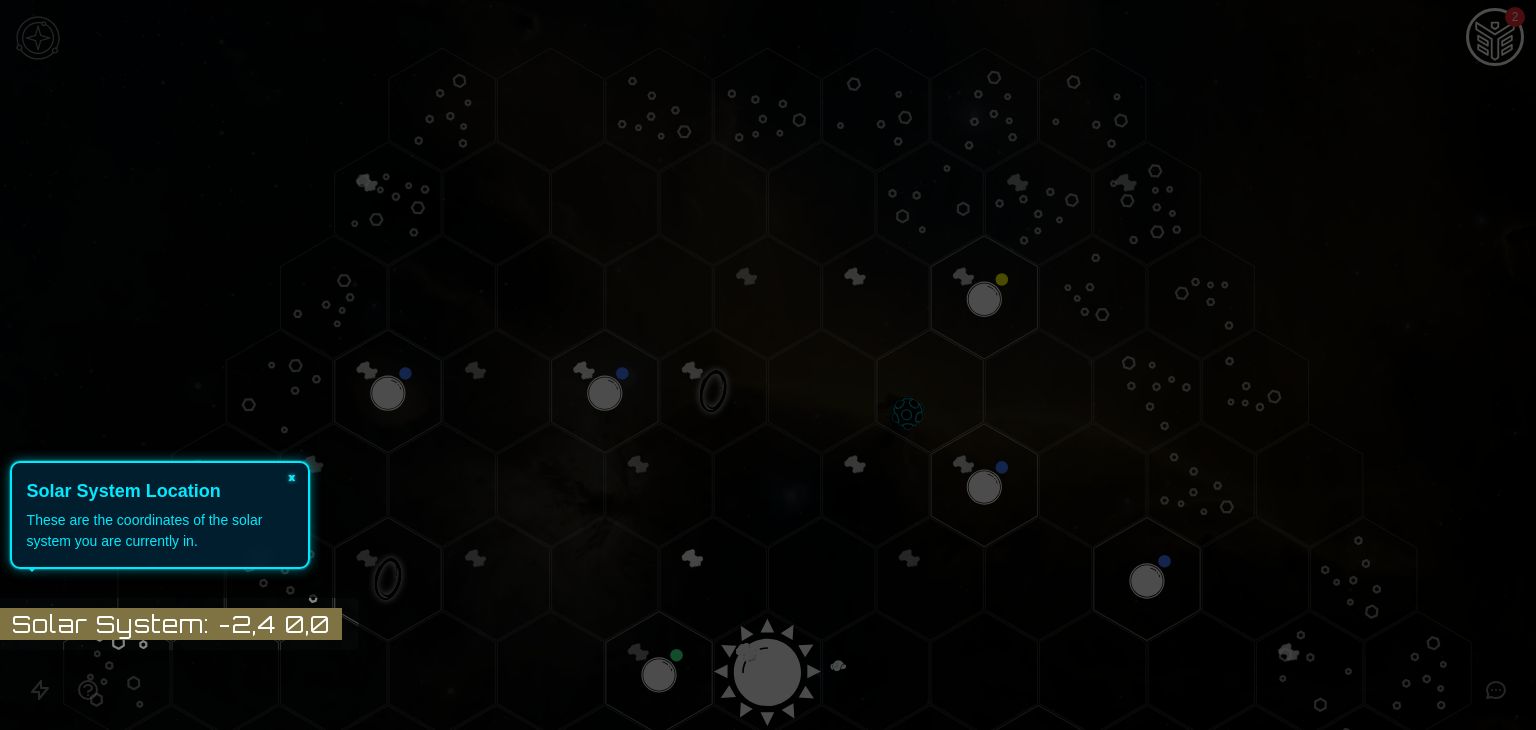 click on "×" at bounding box center (292, 477) 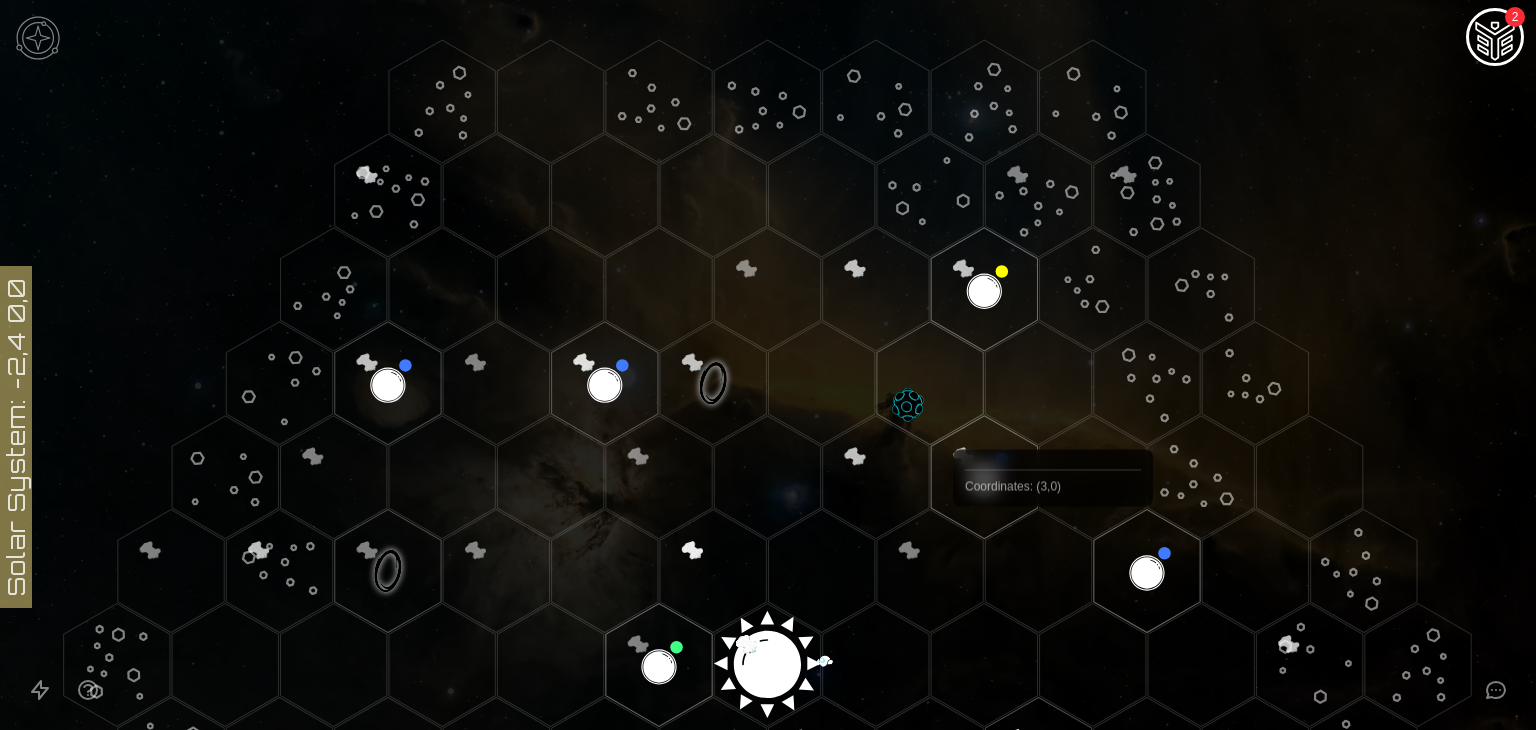scroll, scrollTop: 0, scrollLeft: 0, axis: both 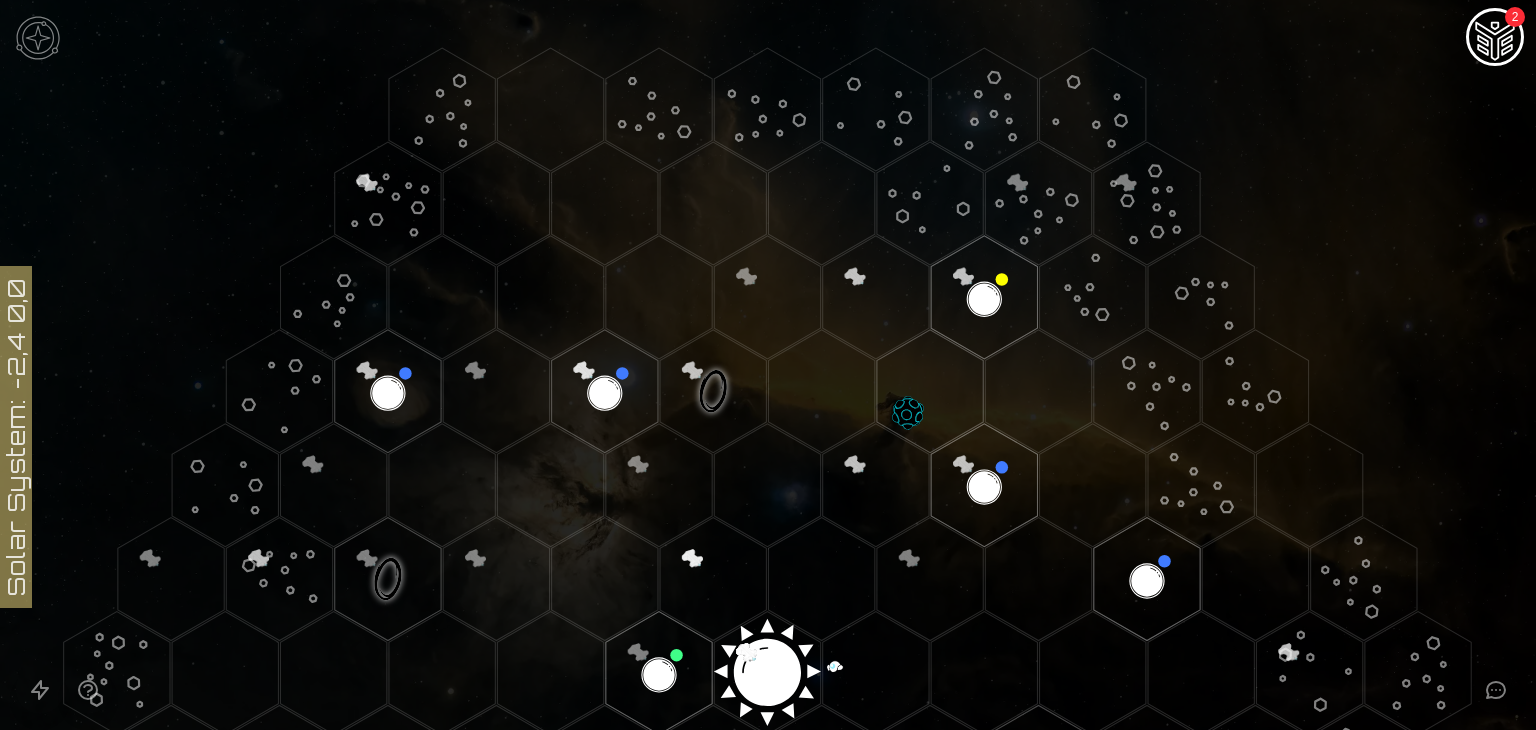 click 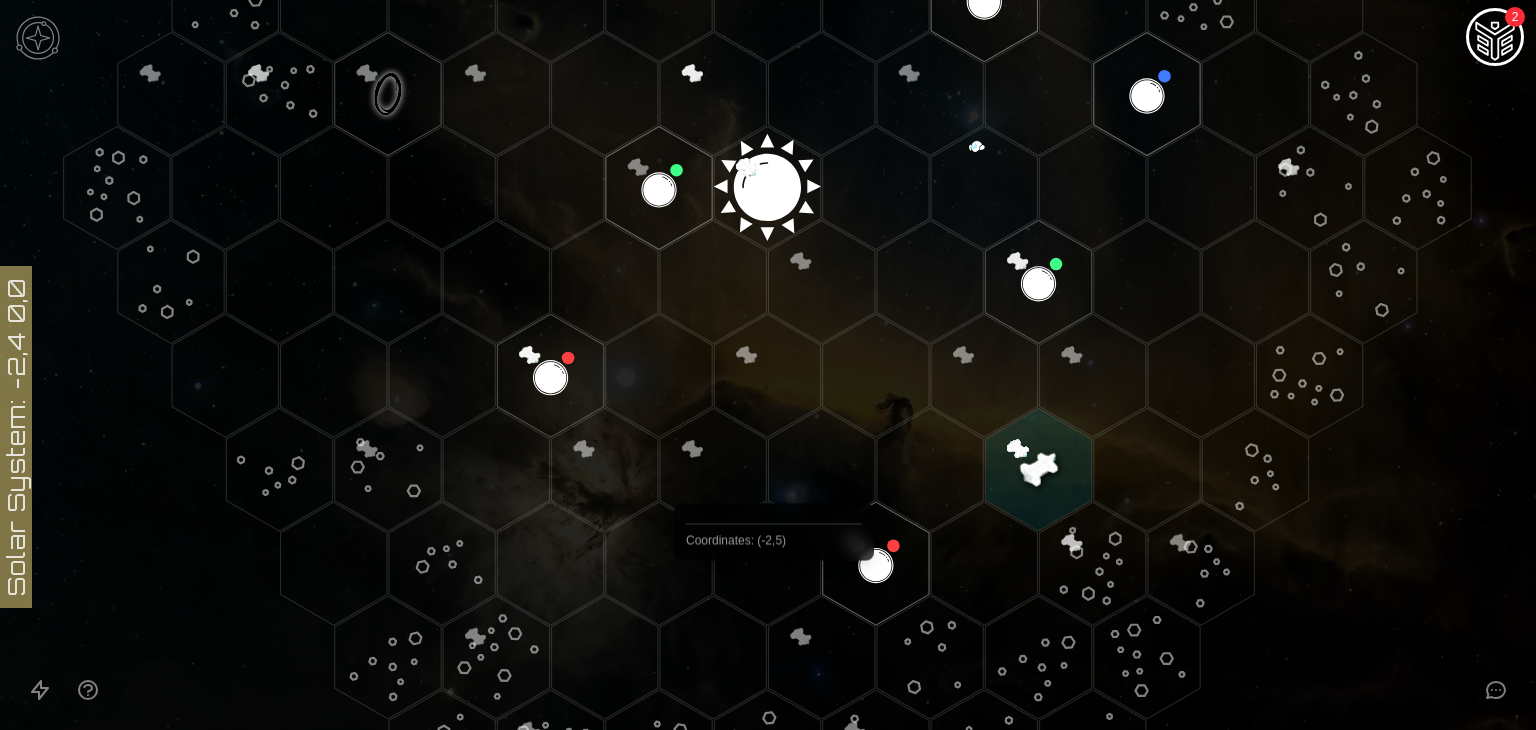 scroll, scrollTop: 600, scrollLeft: 0, axis: vertical 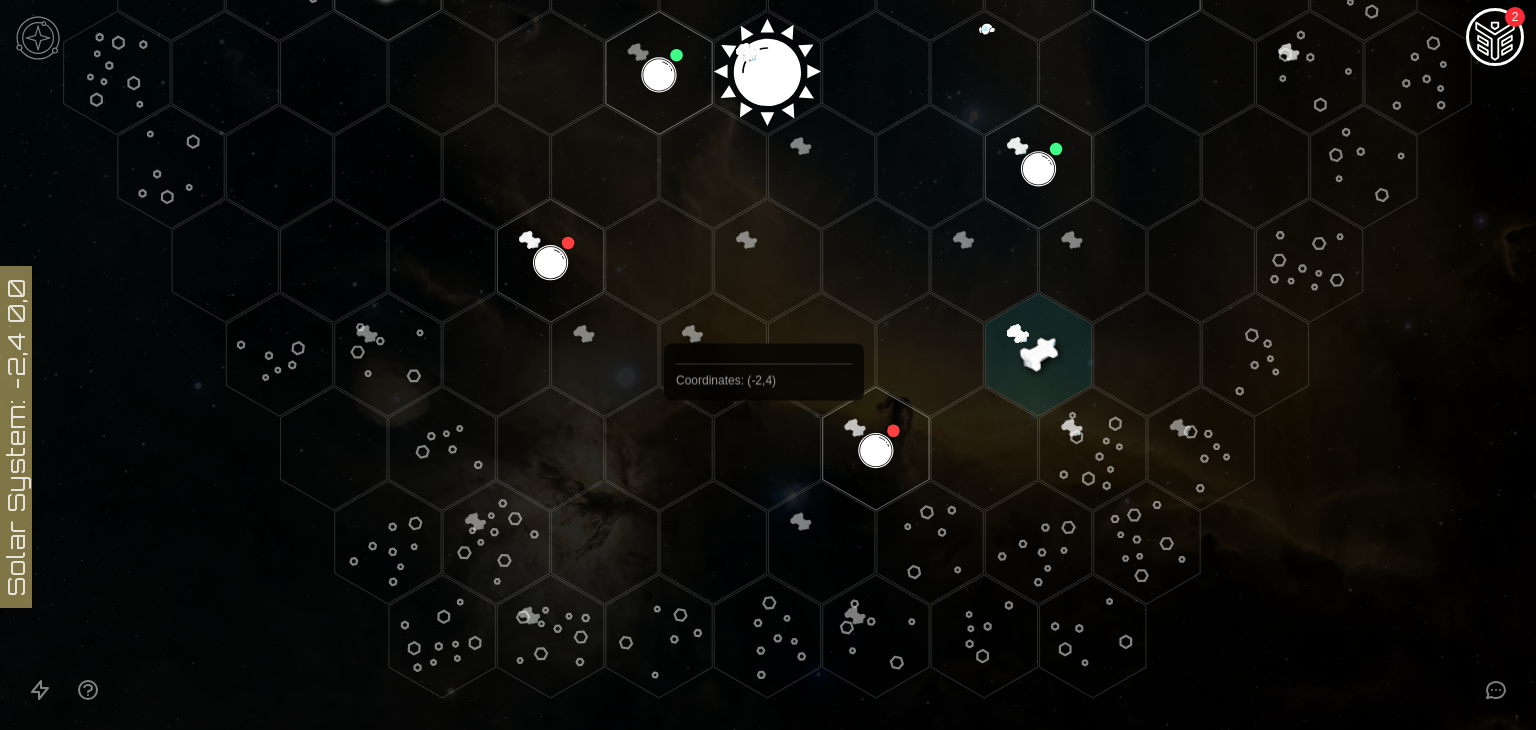 click 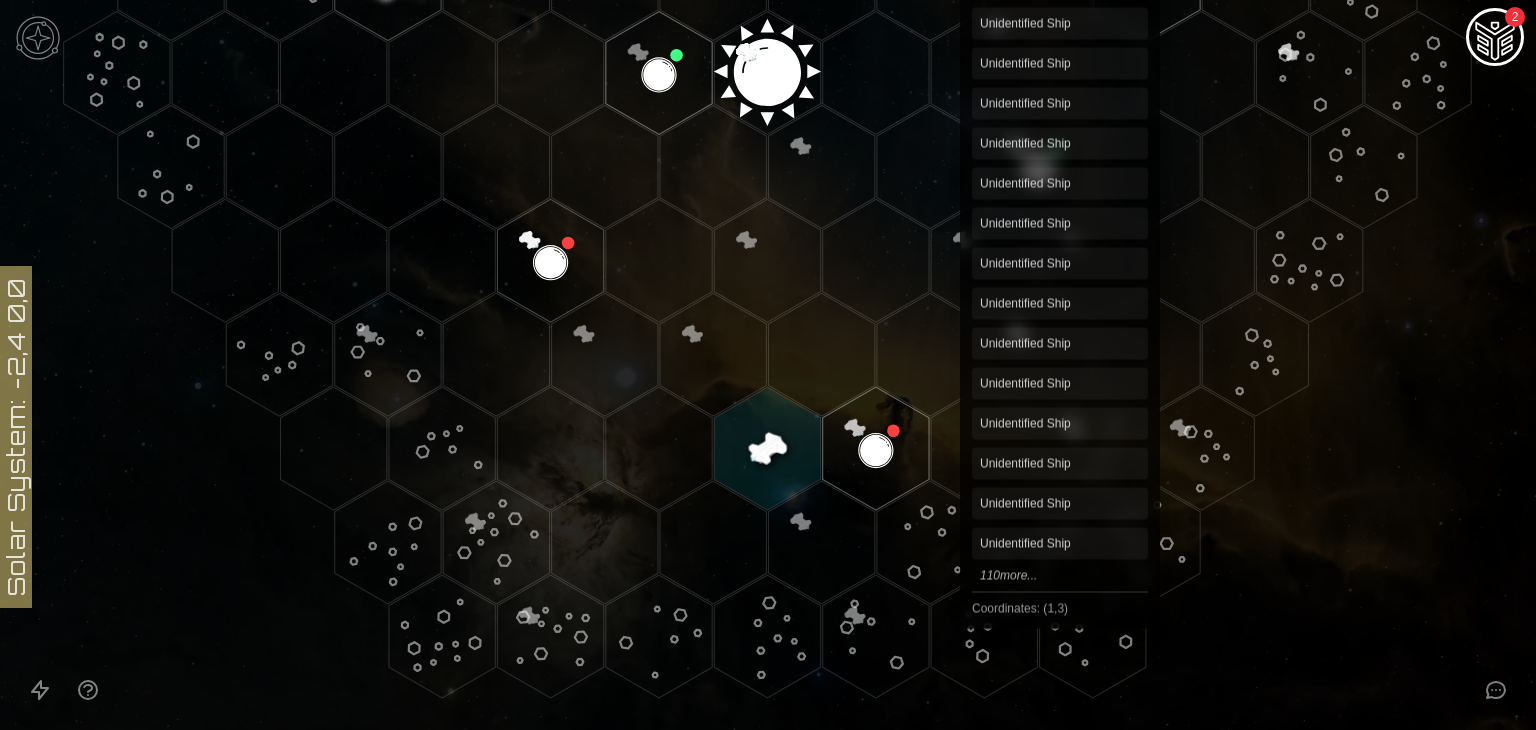 click 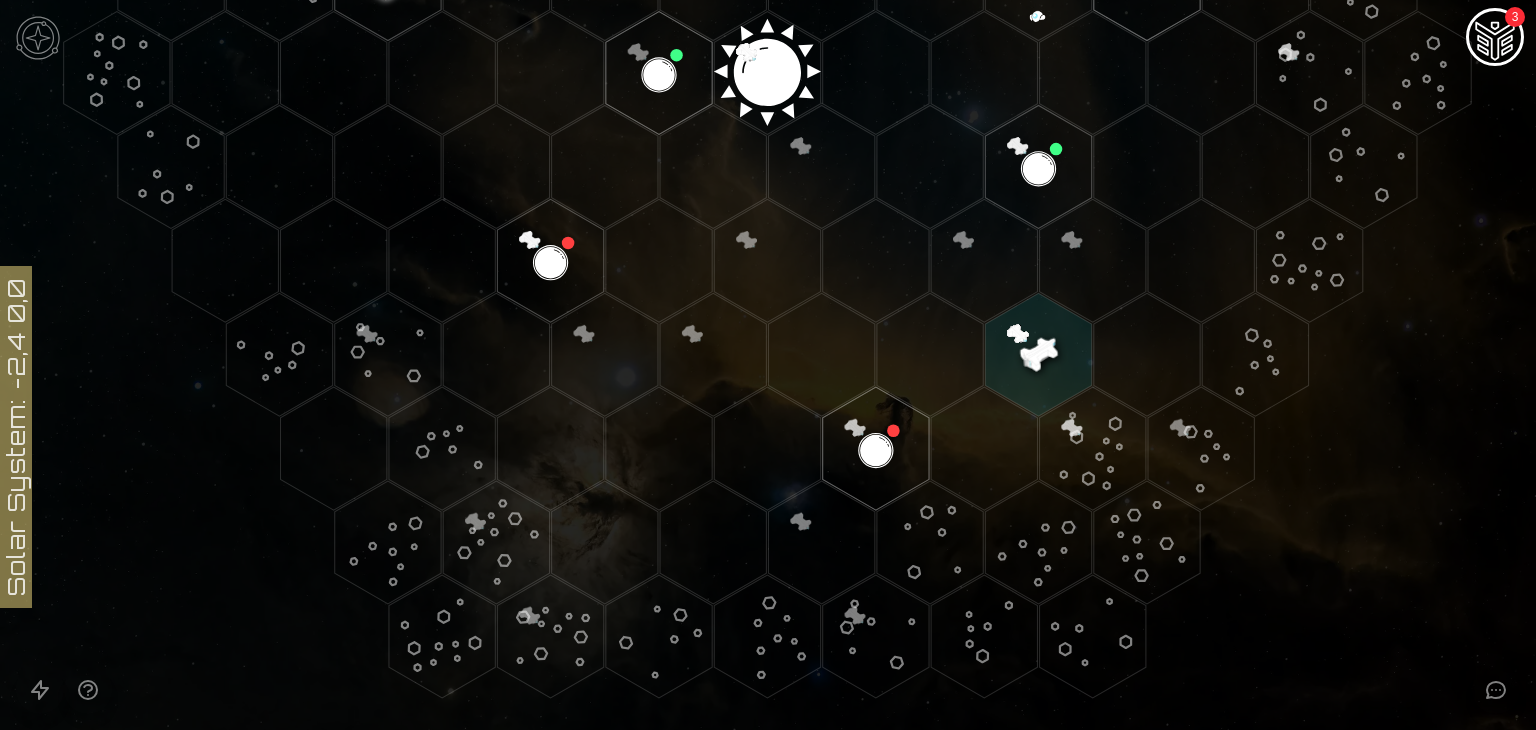 click at bounding box center (1495, 39) 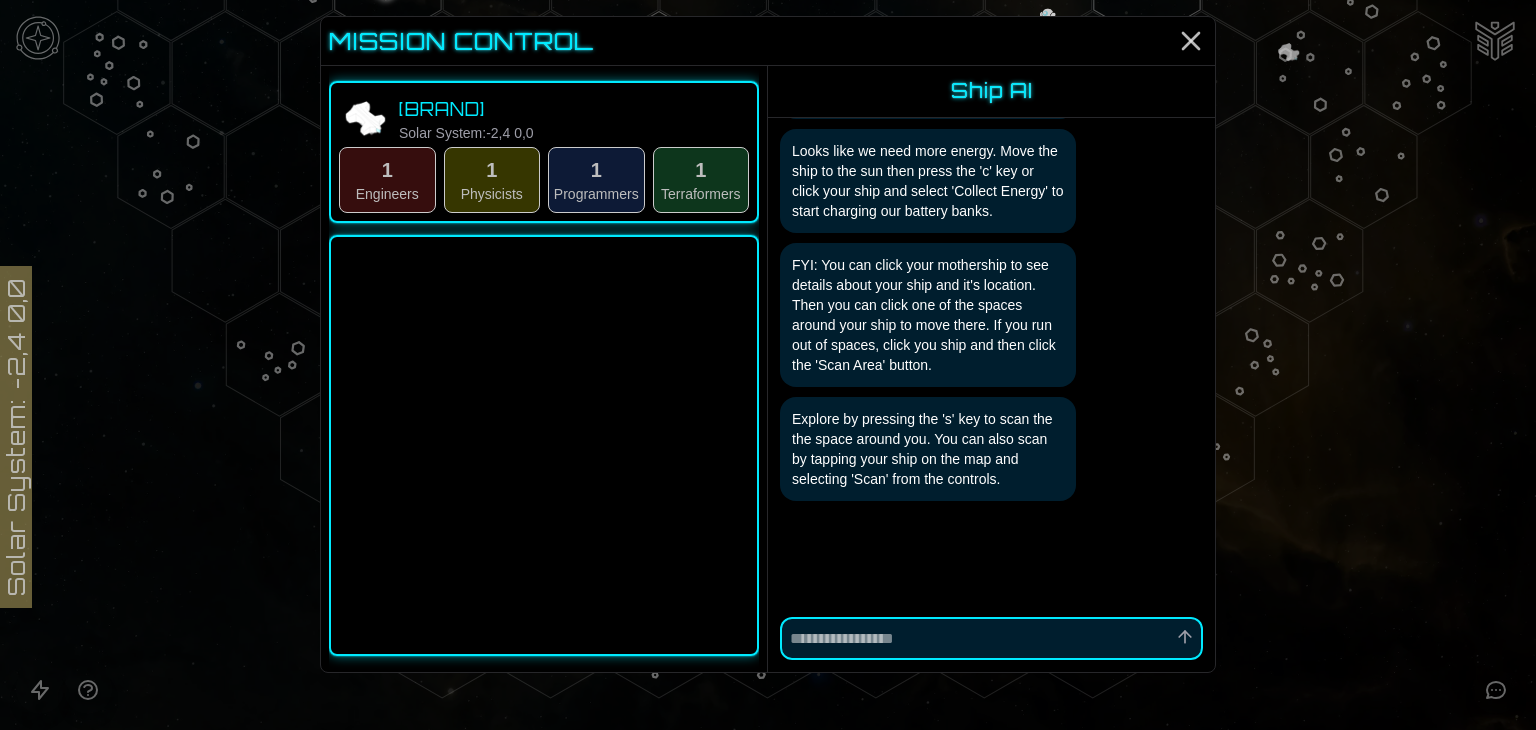 scroll, scrollTop: 0, scrollLeft: 0, axis: both 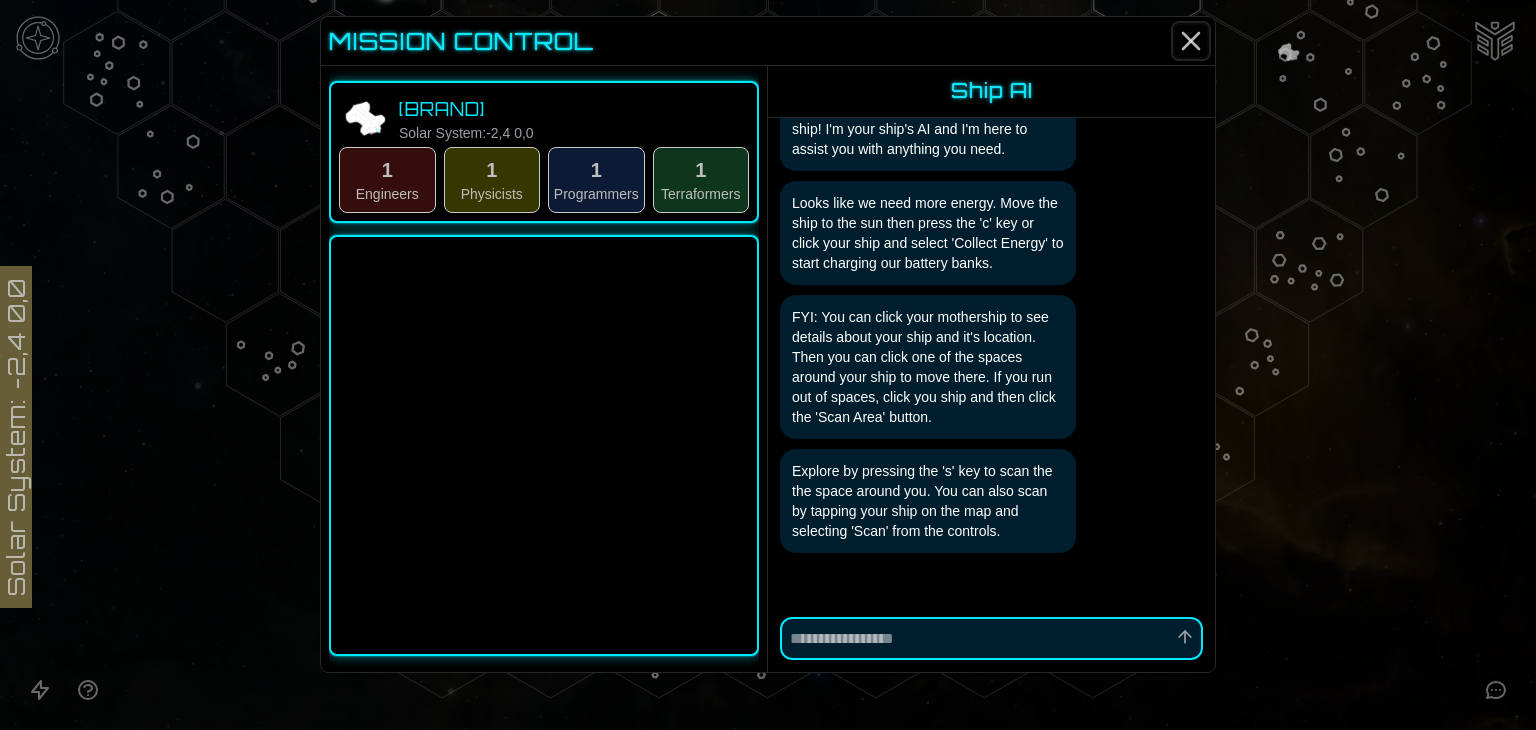 click 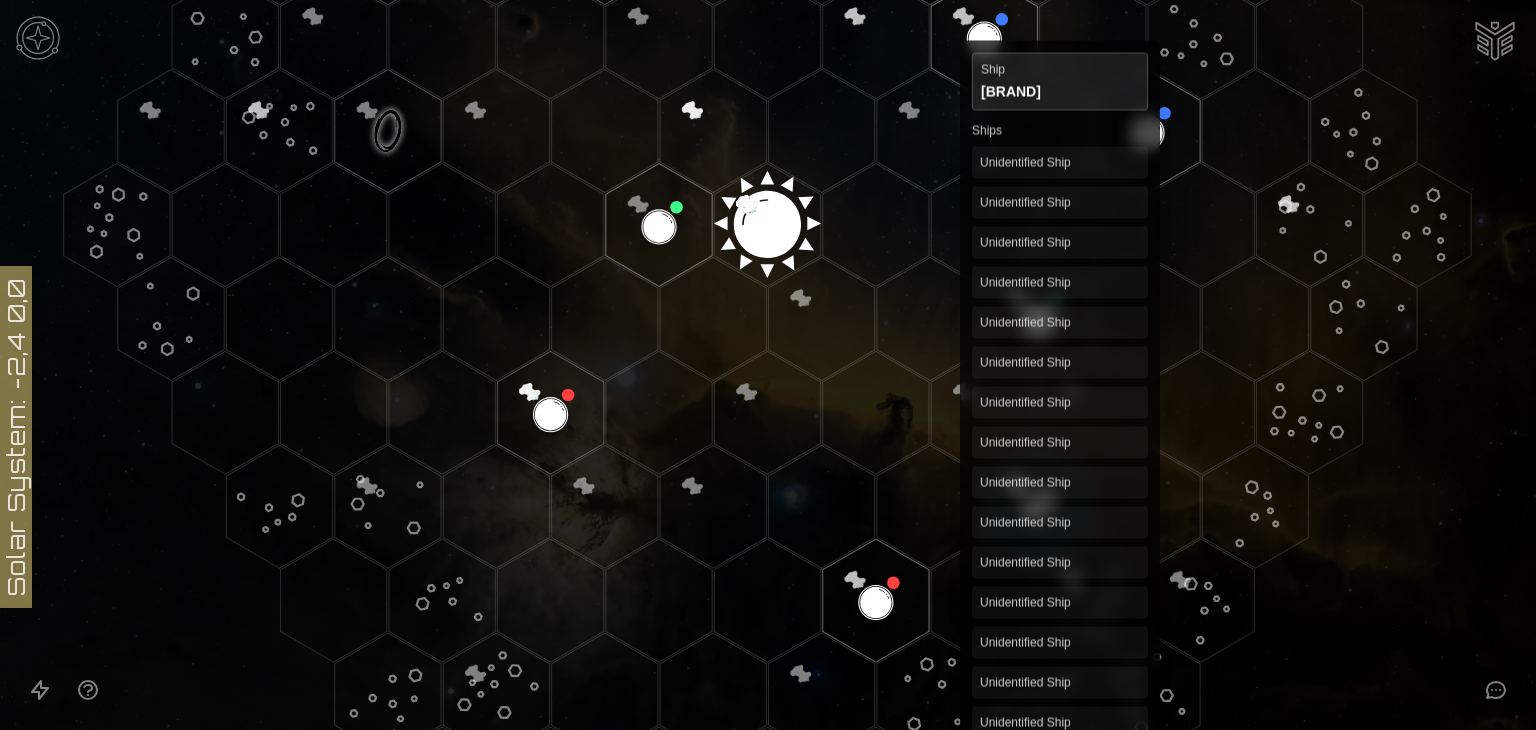 scroll, scrollTop: 500, scrollLeft: 0, axis: vertical 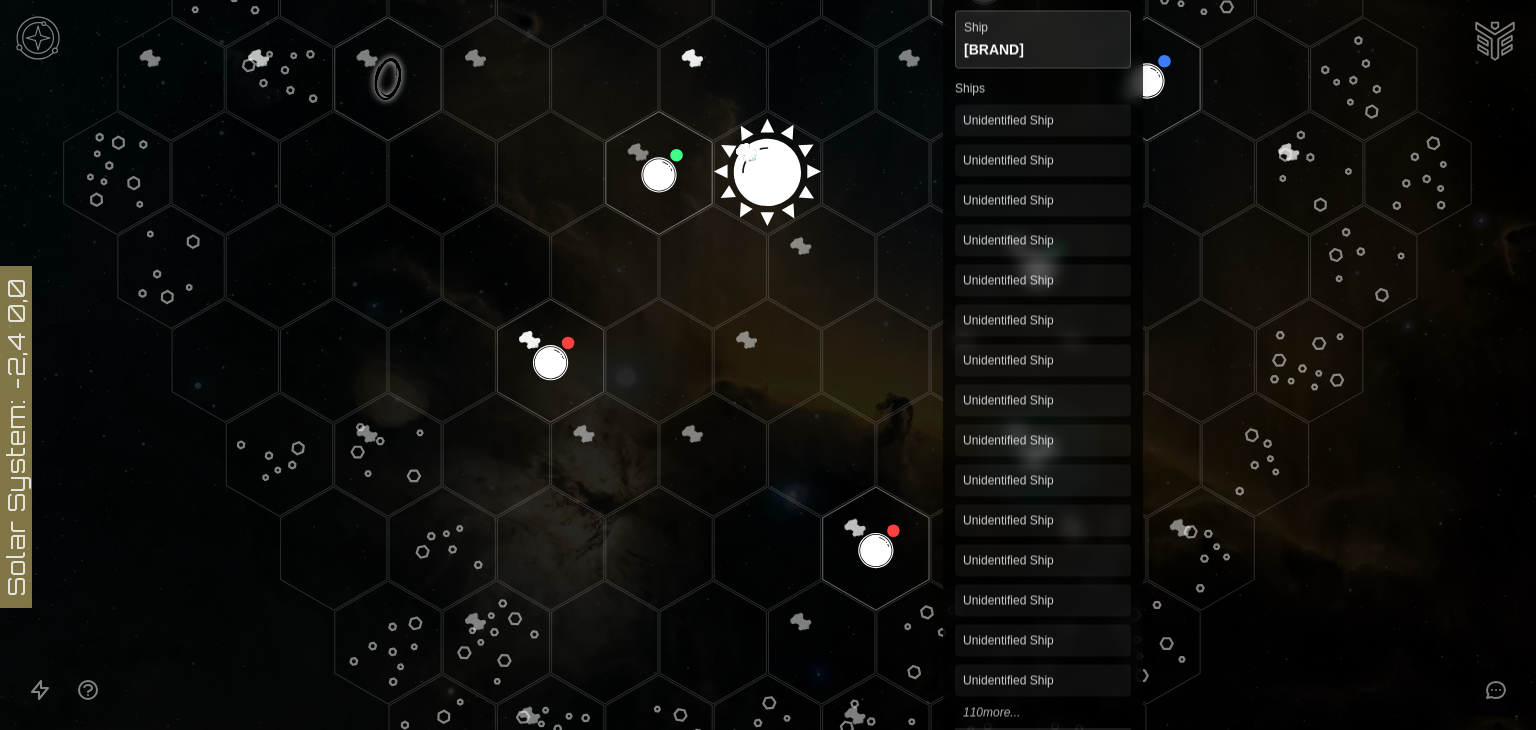 click 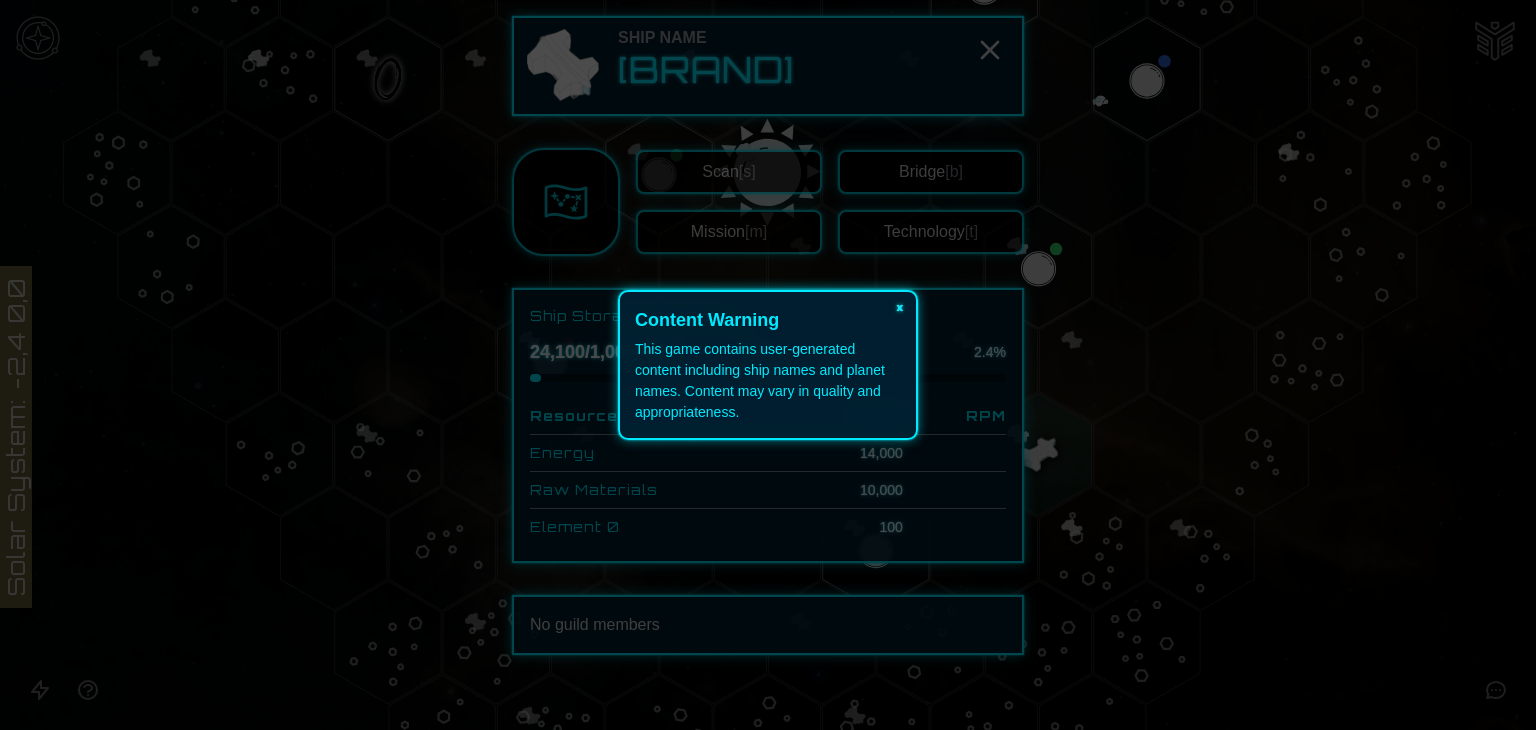 click on "×" at bounding box center (900, 306) 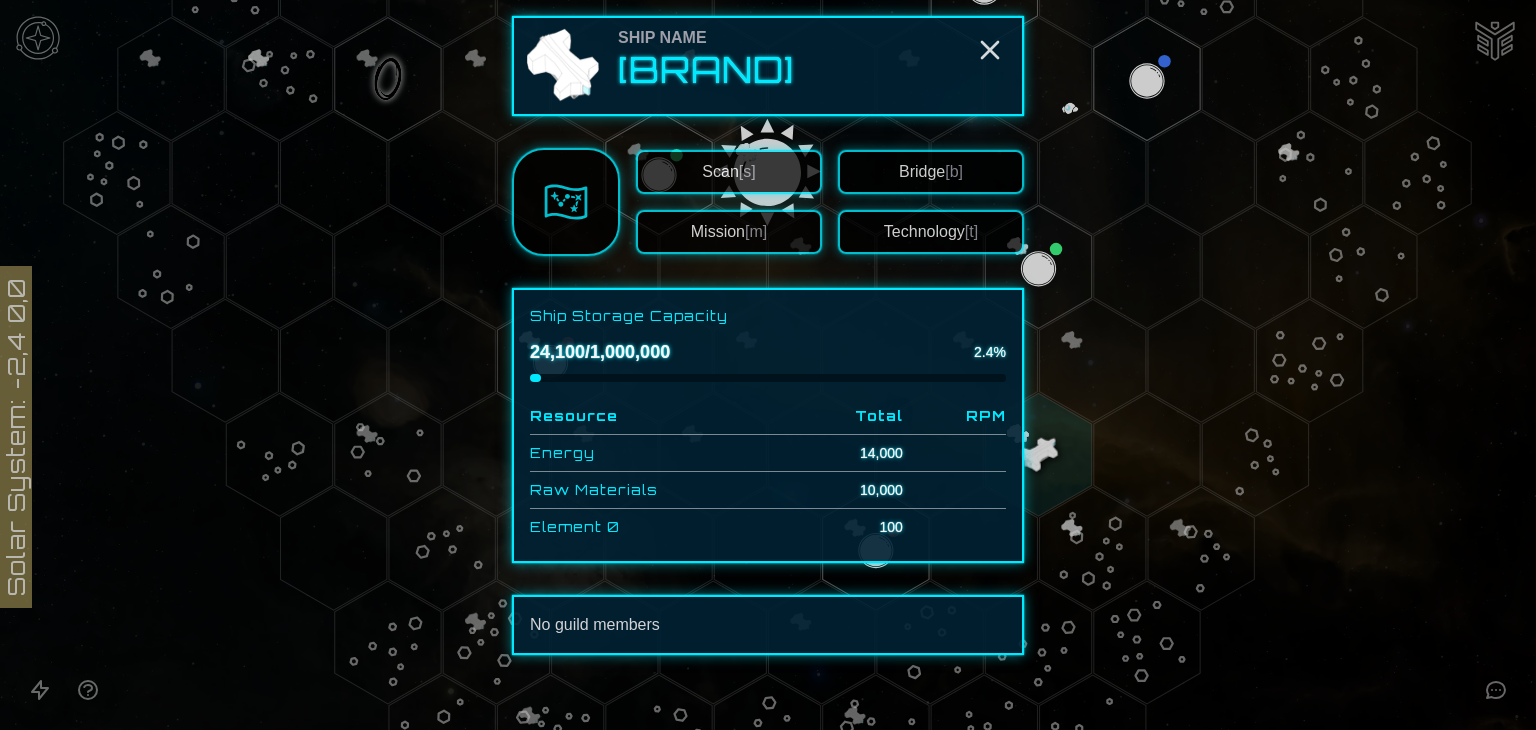 drag, startPoint x: 1000, startPoint y: 47, endPoint x: 1013, endPoint y: 89, distance: 43.965897 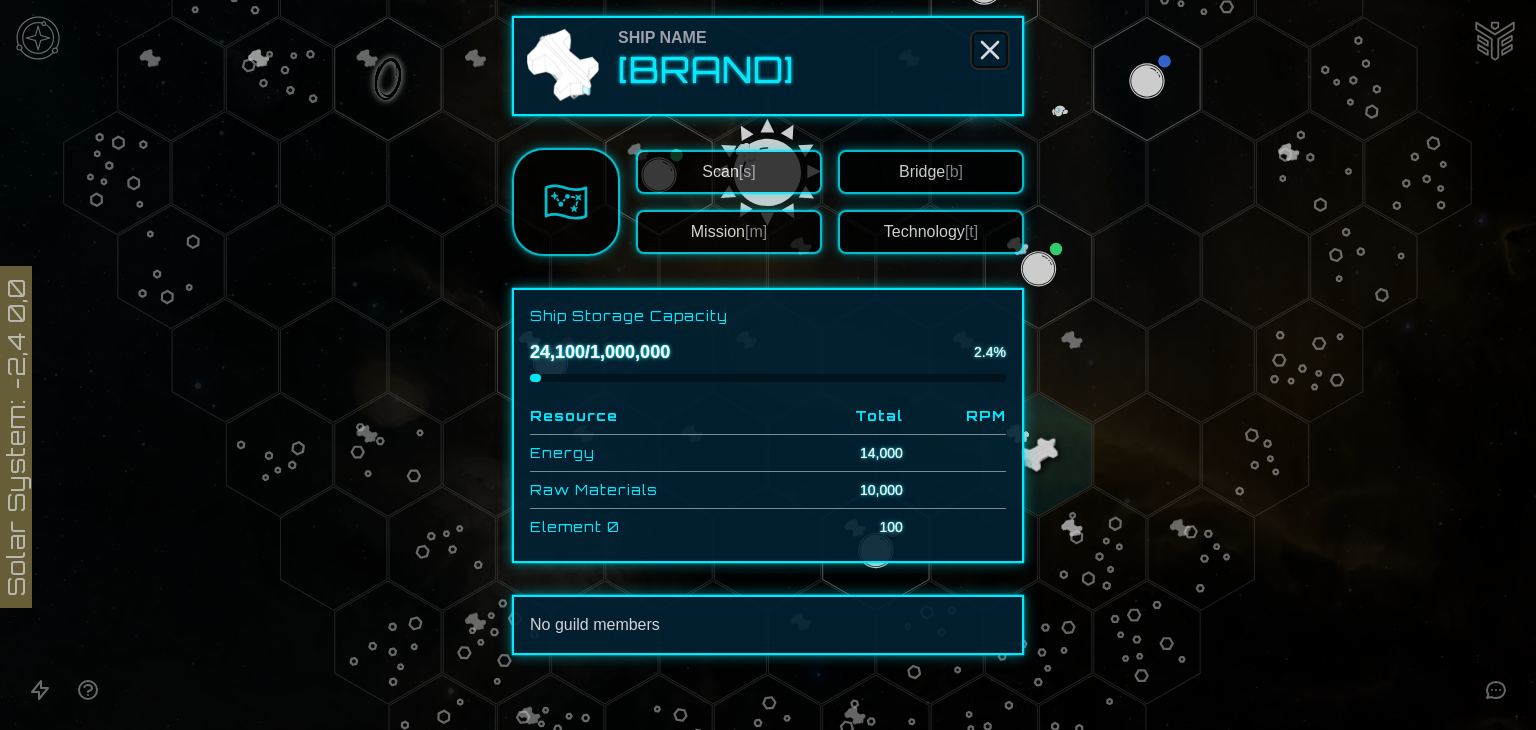 click 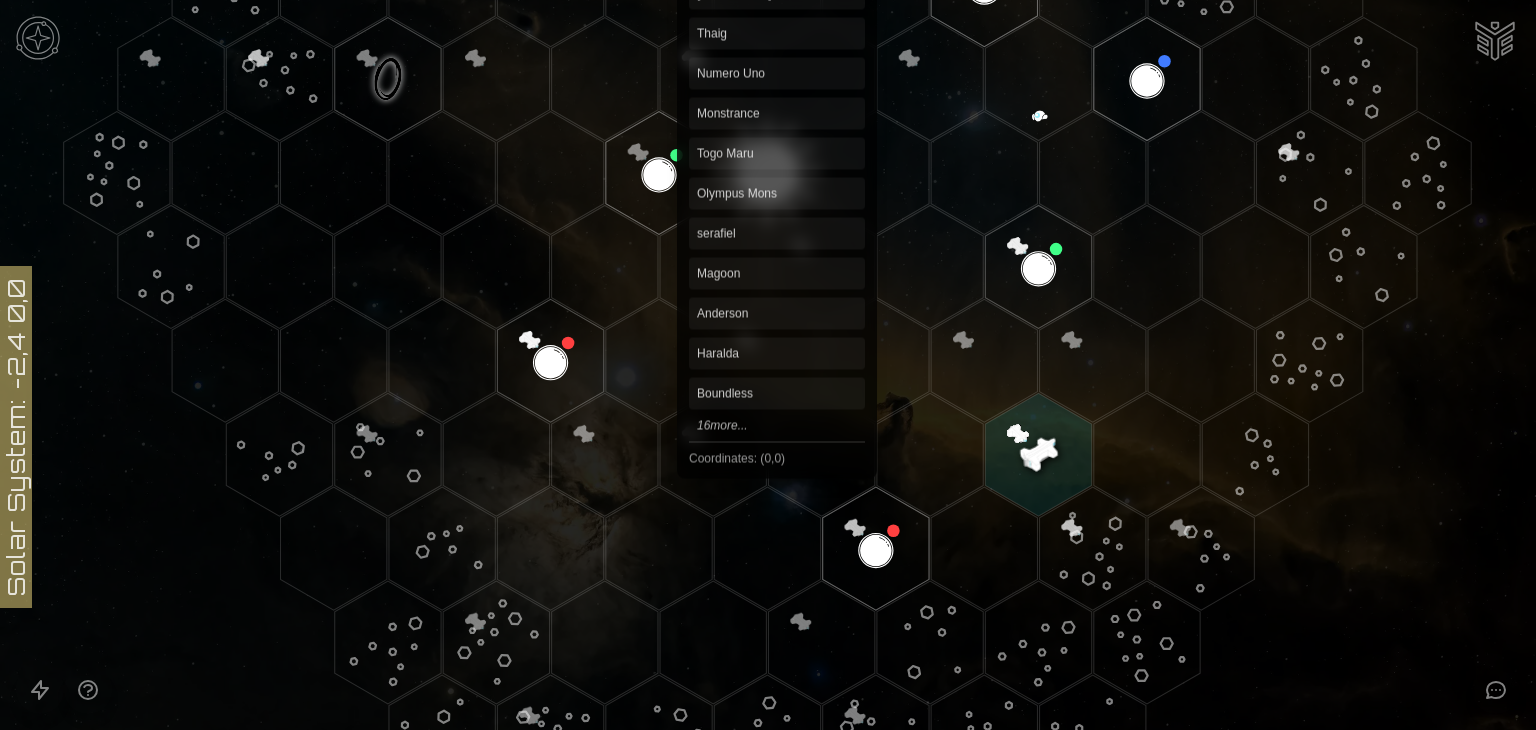 click 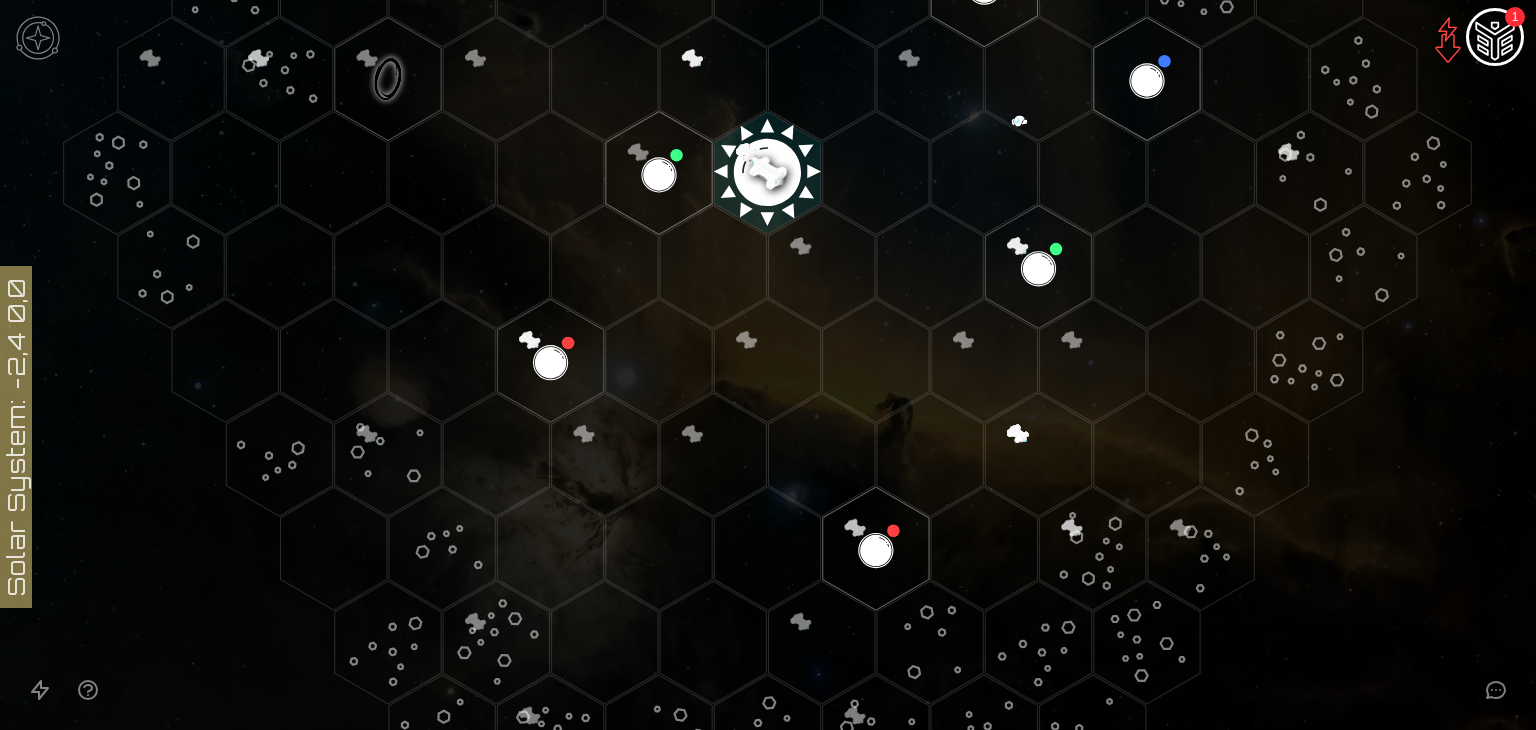 click at bounding box center [1495, 39] 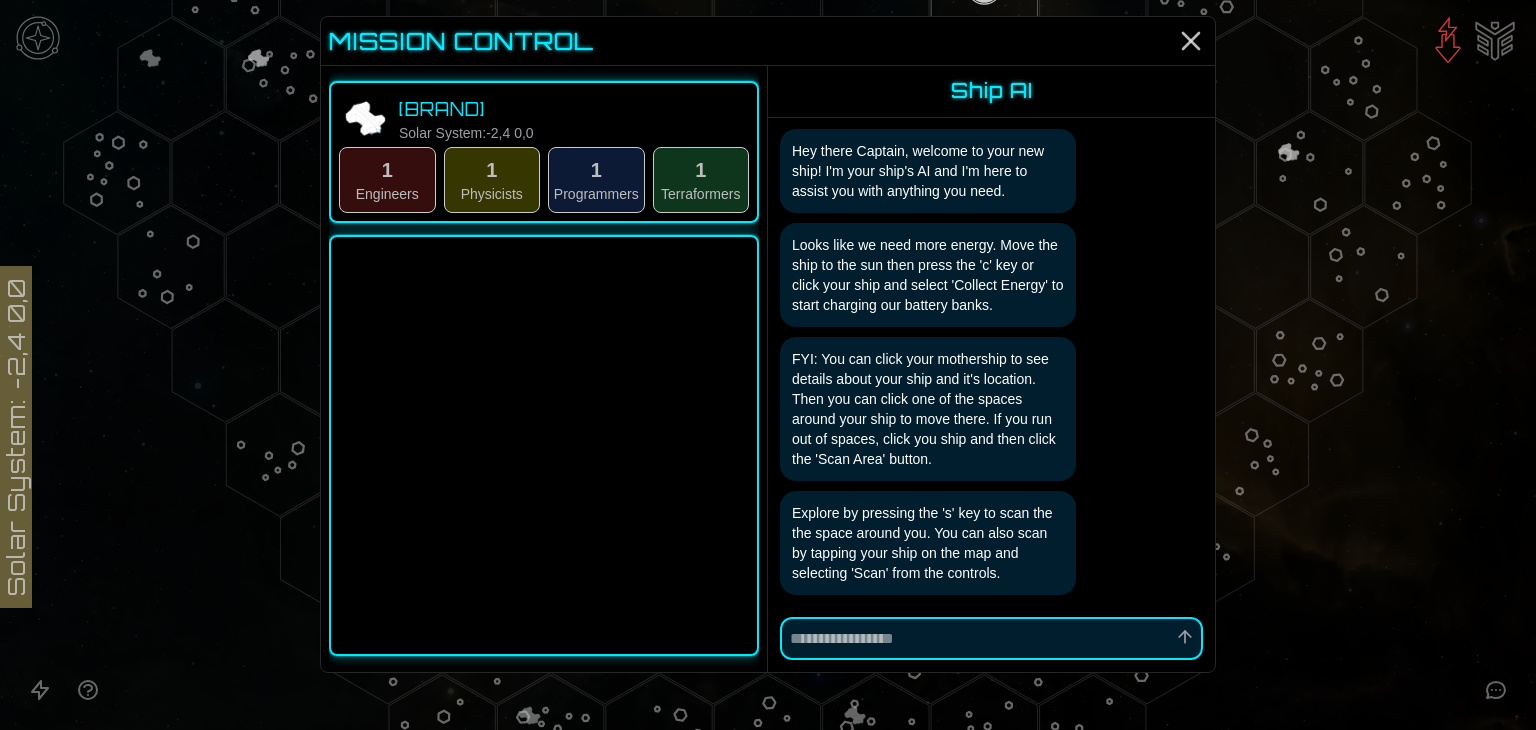 scroll, scrollTop: 0, scrollLeft: 0, axis: both 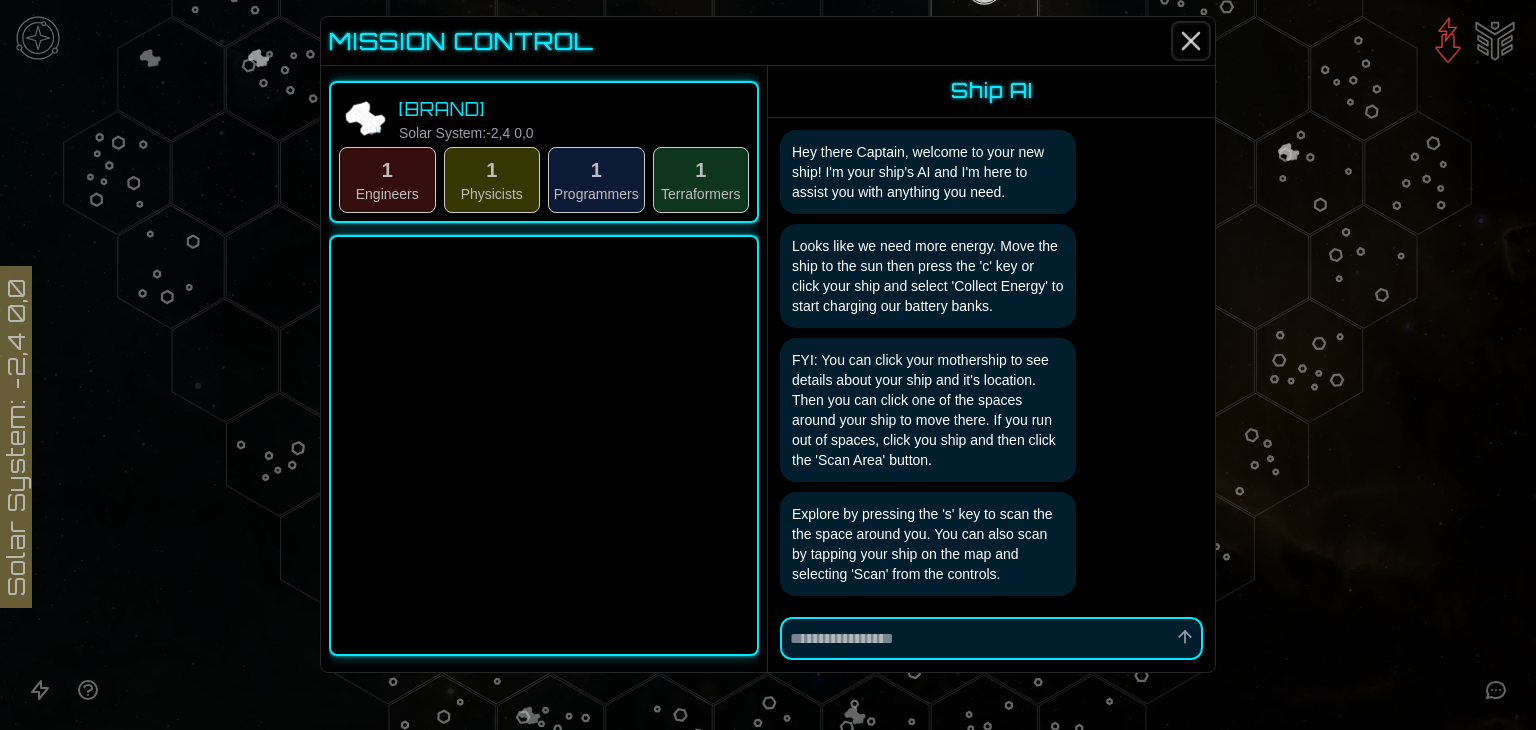 click 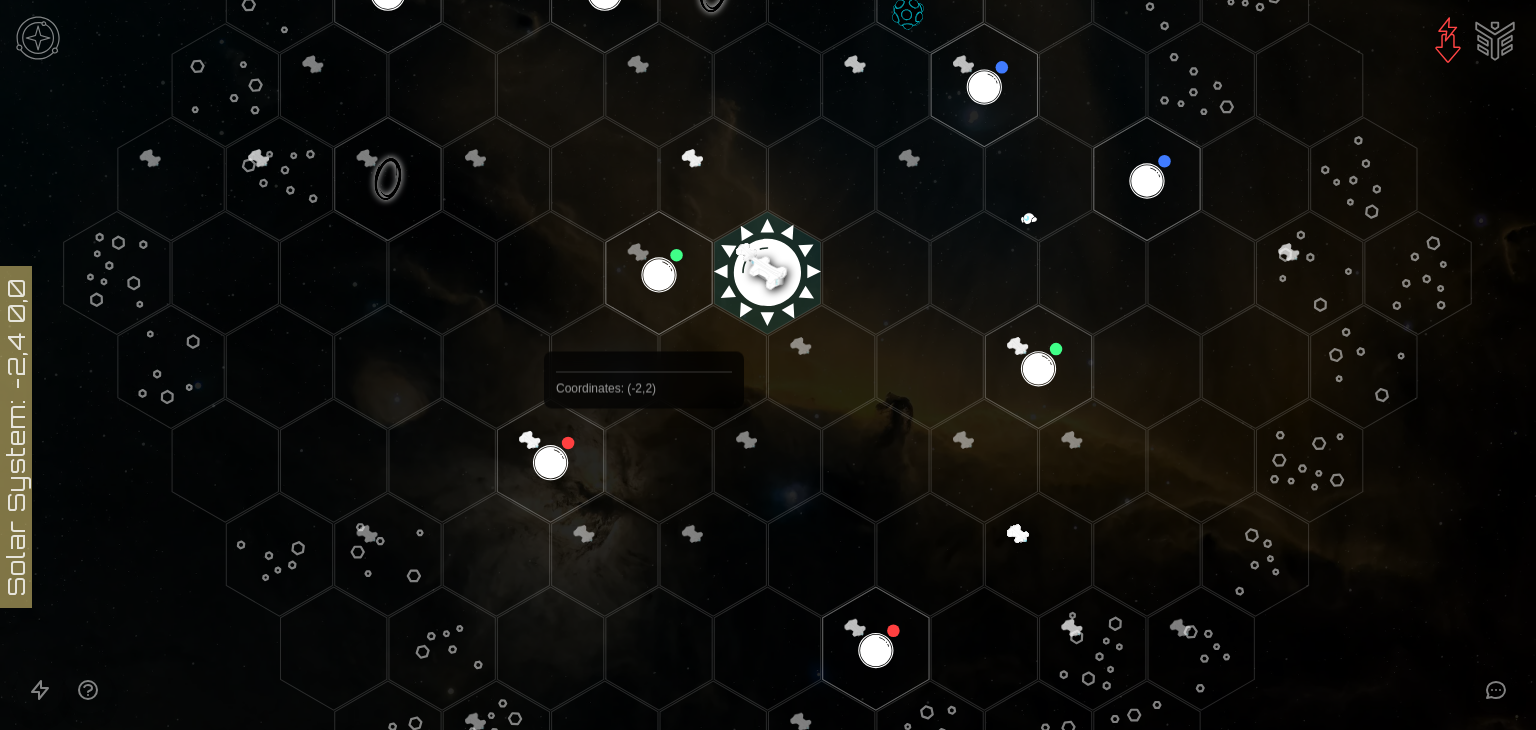 scroll, scrollTop: 300, scrollLeft: 0, axis: vertical 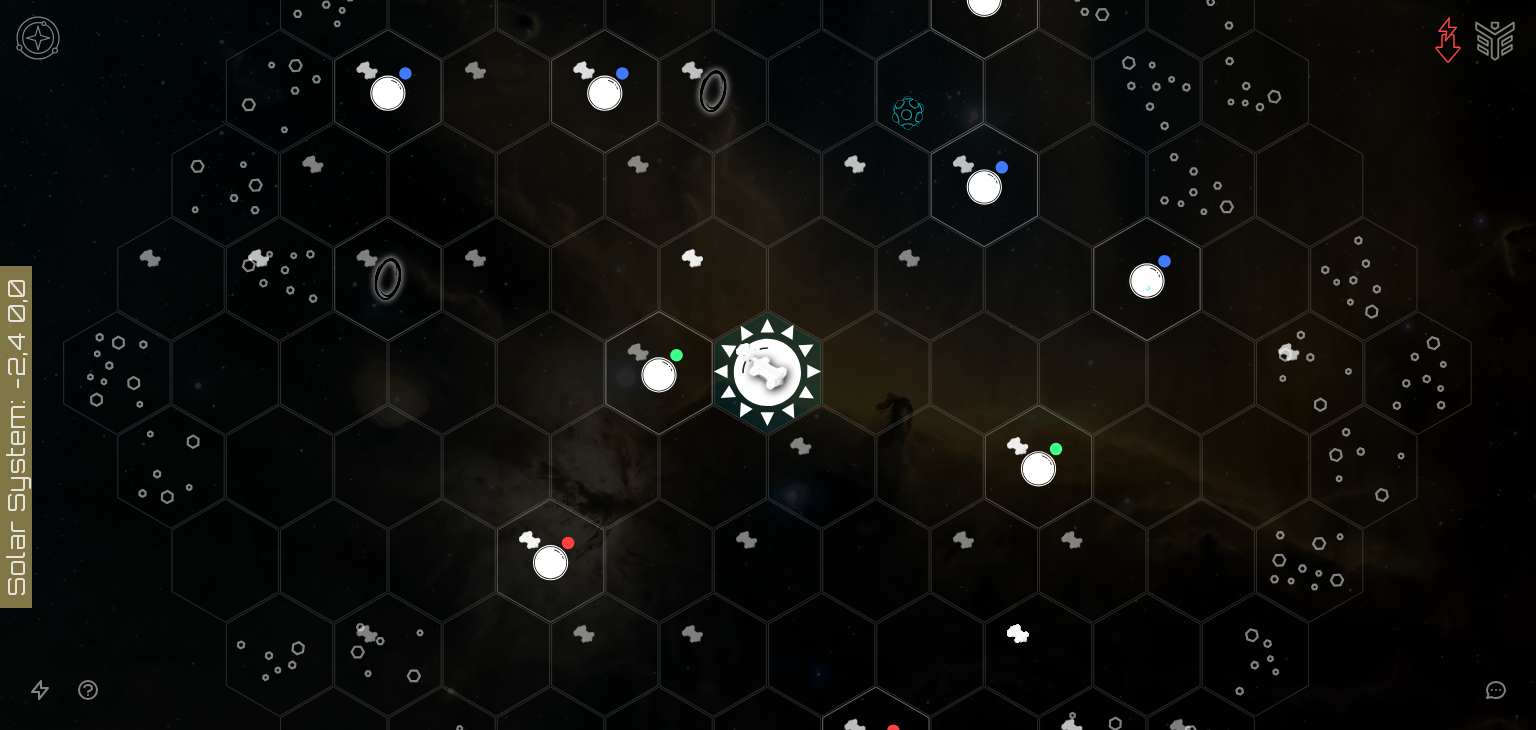 click 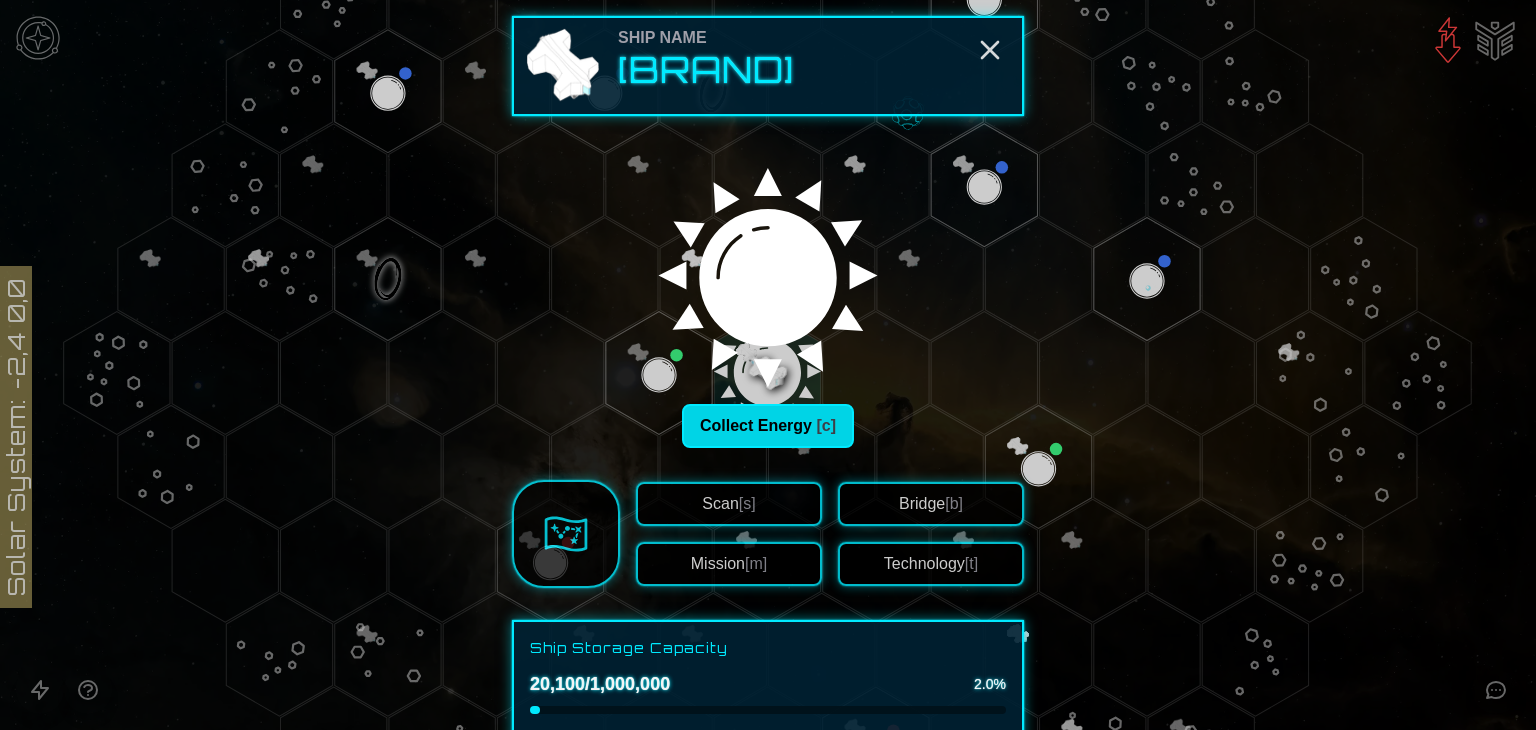 click on "Collect Energy   [c]" at bounding box center [768, 426] 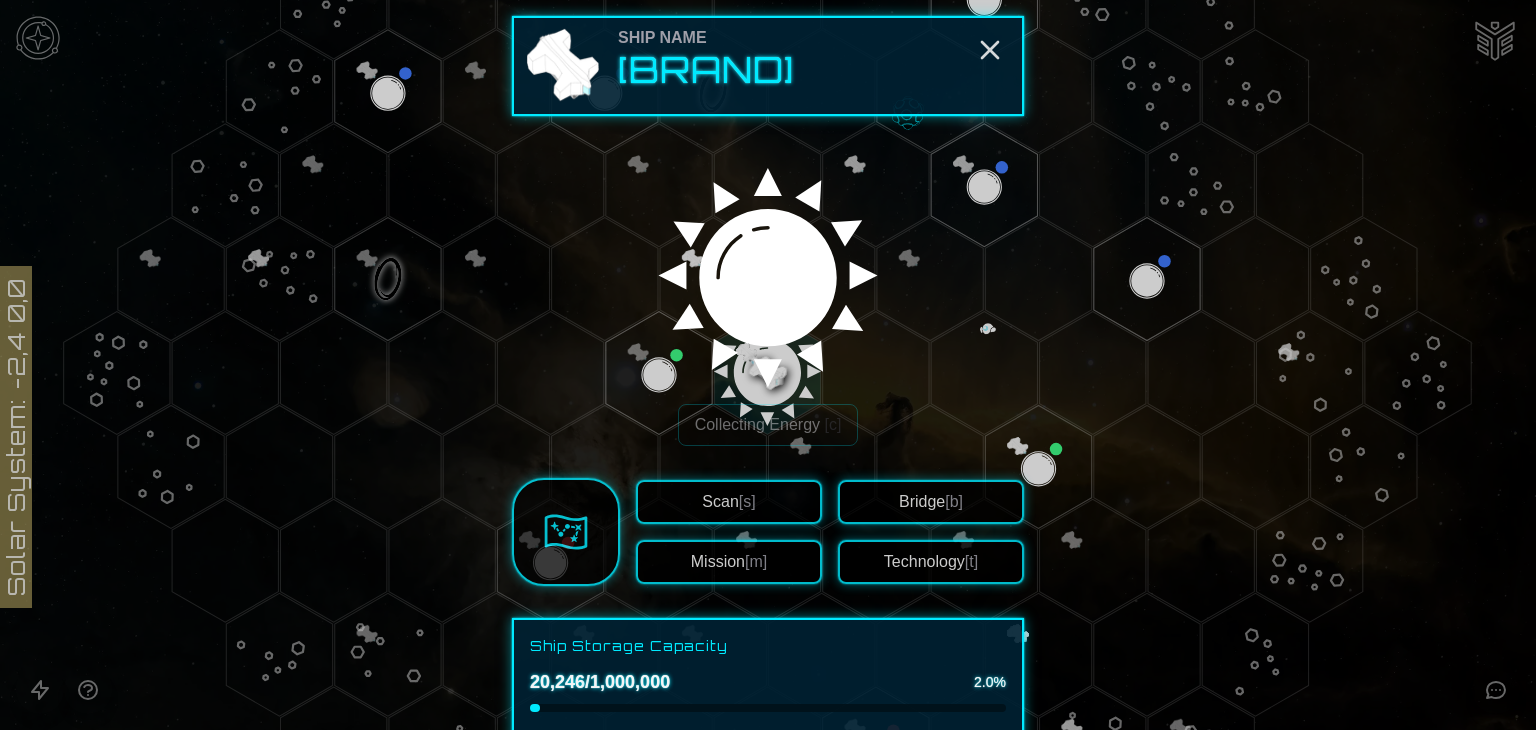 click on "Scan  [s]" at bounding box center [729, 502] 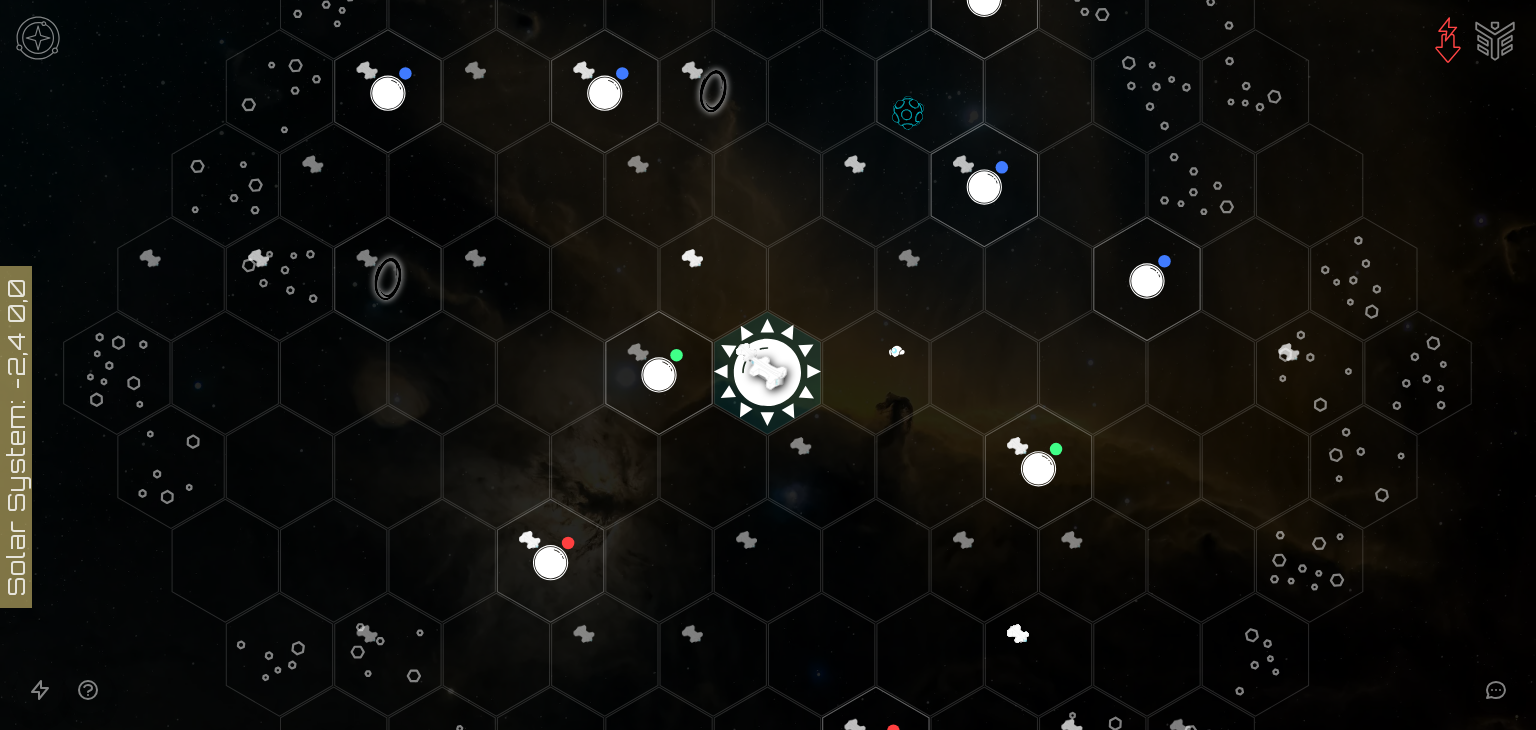 click 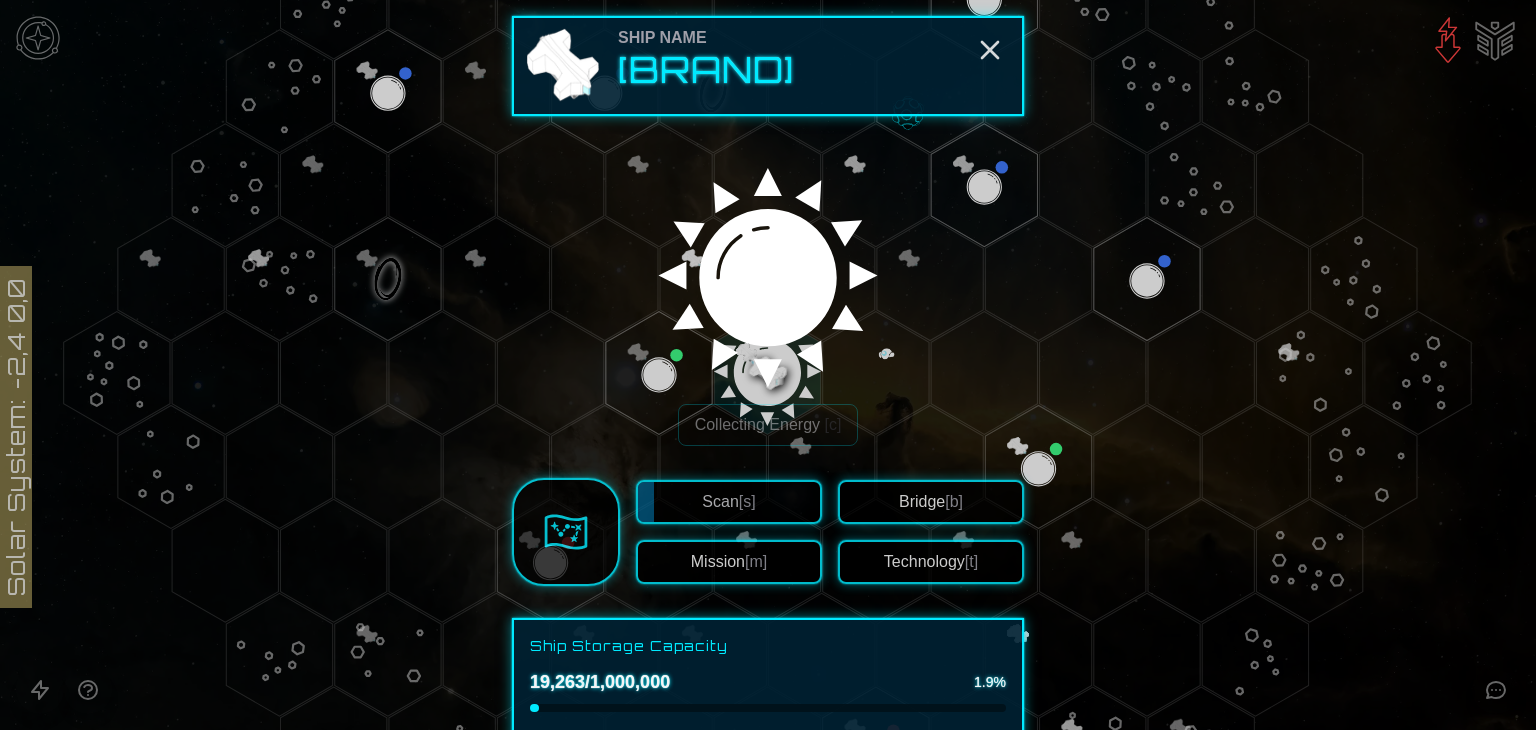 click at bounding box center [768, 365] 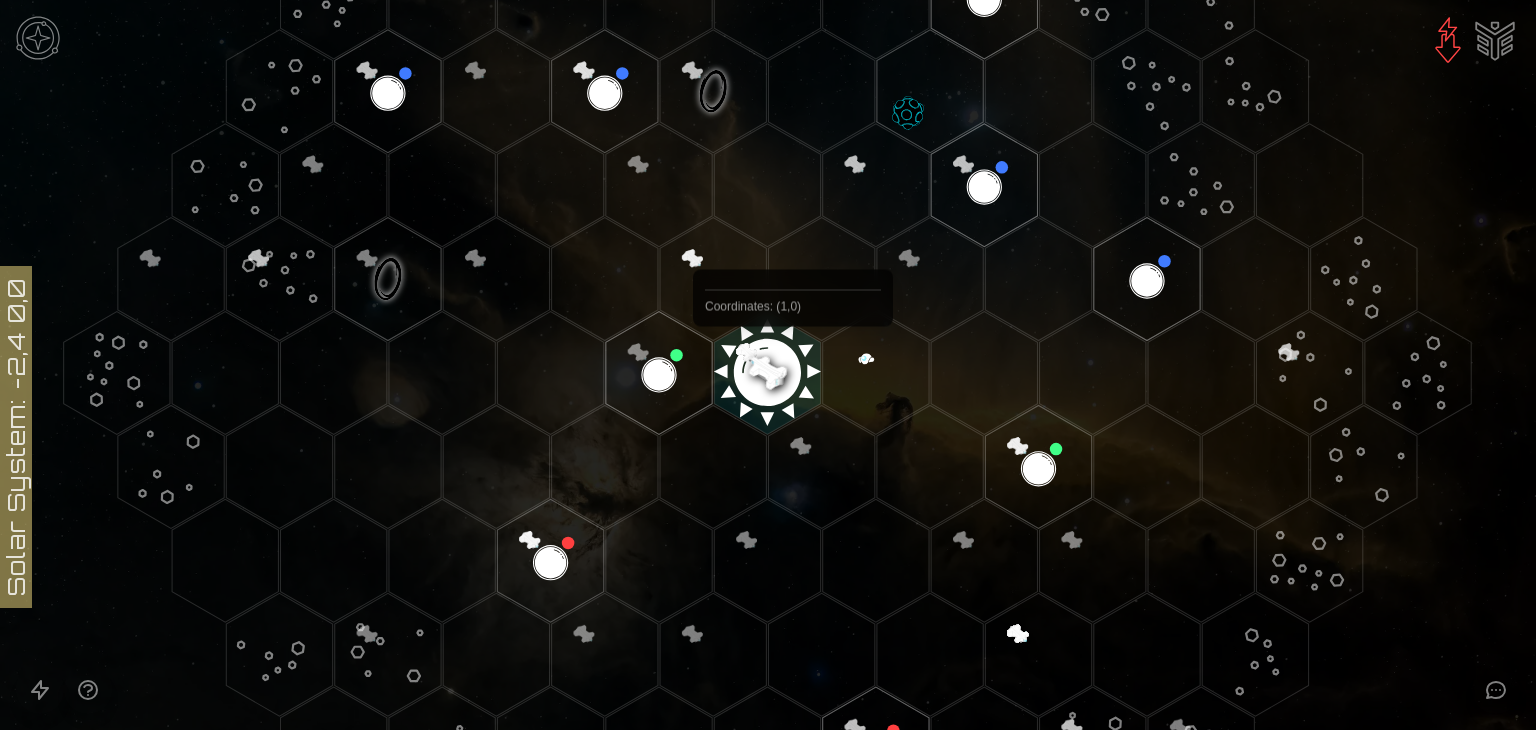 click 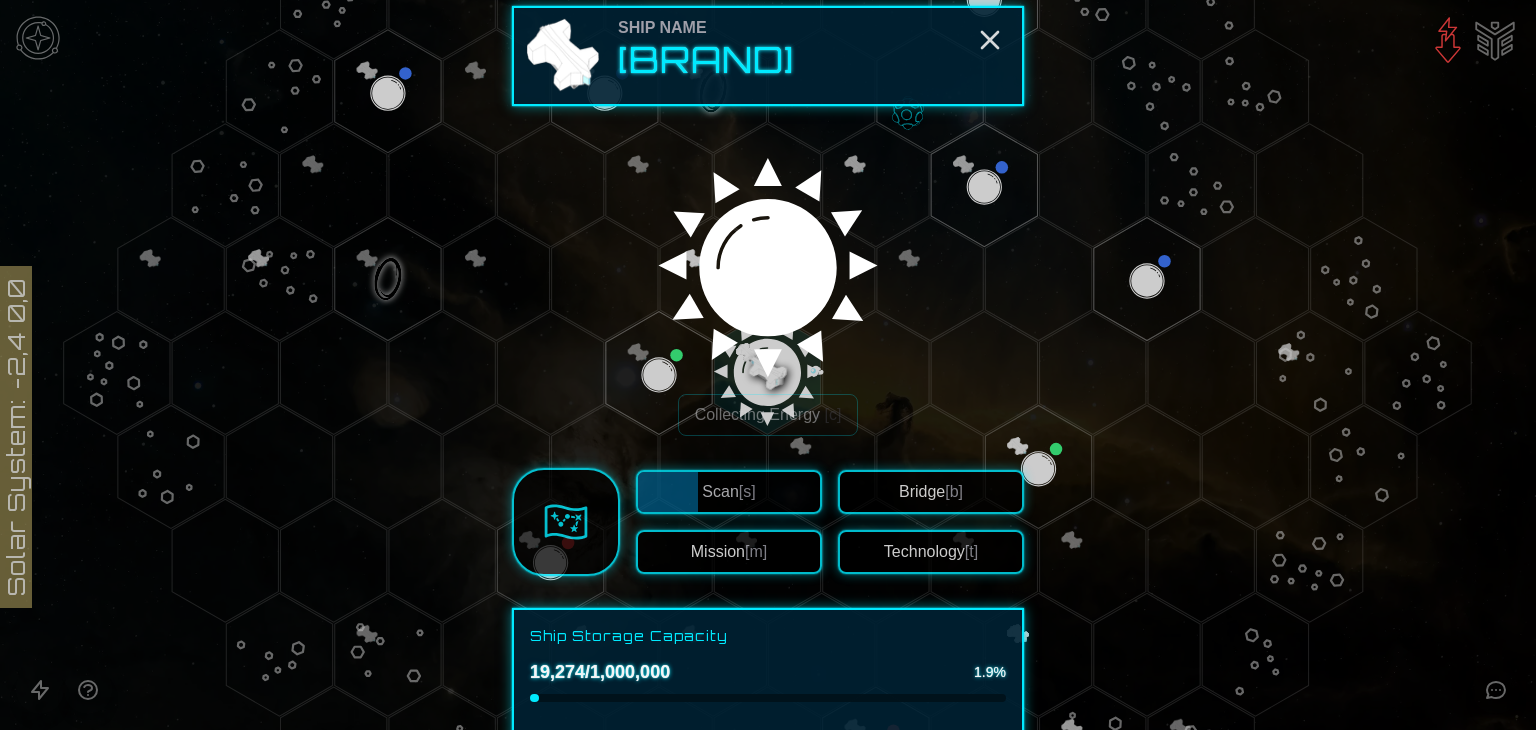 scroll, scrollTop: 0, scrollLeft: 0, axis: both 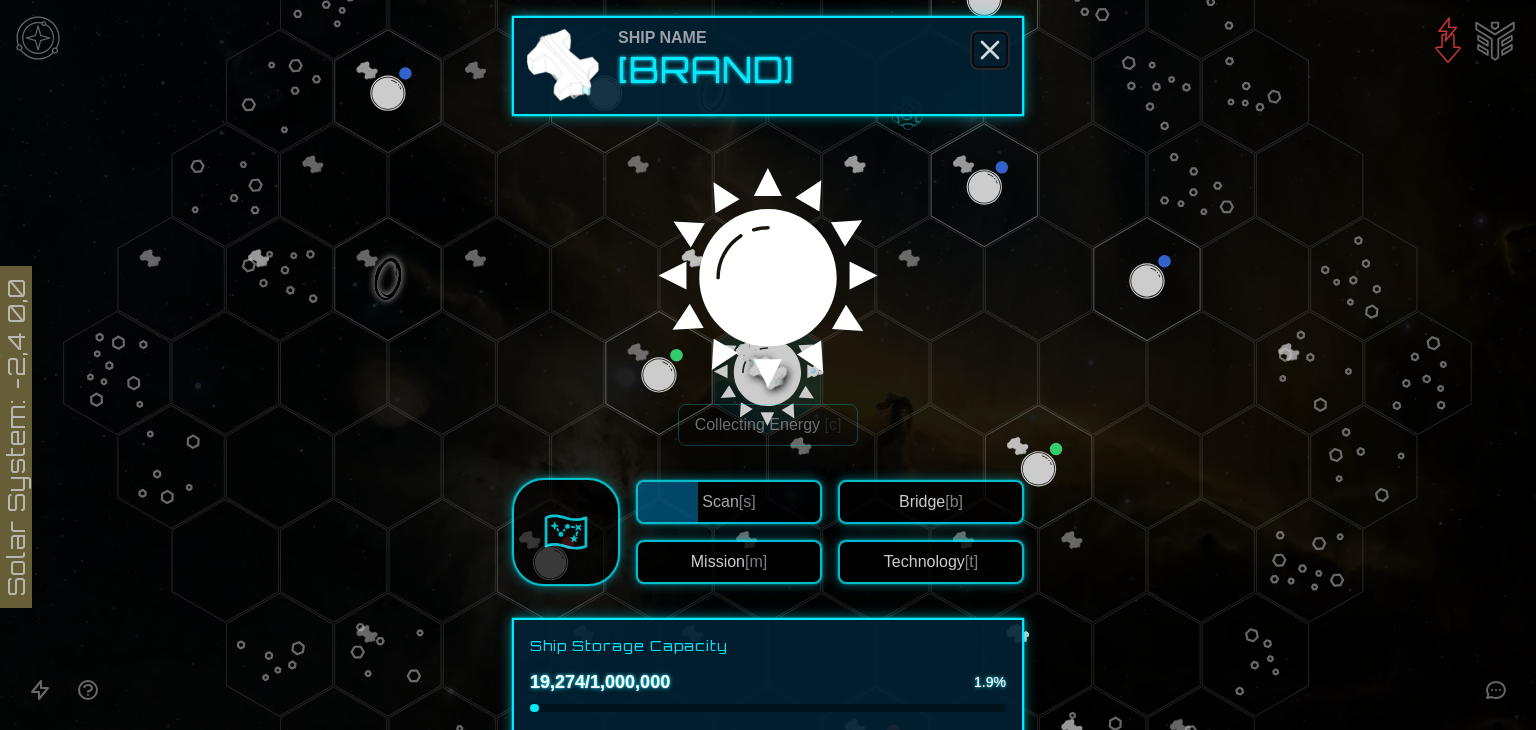click 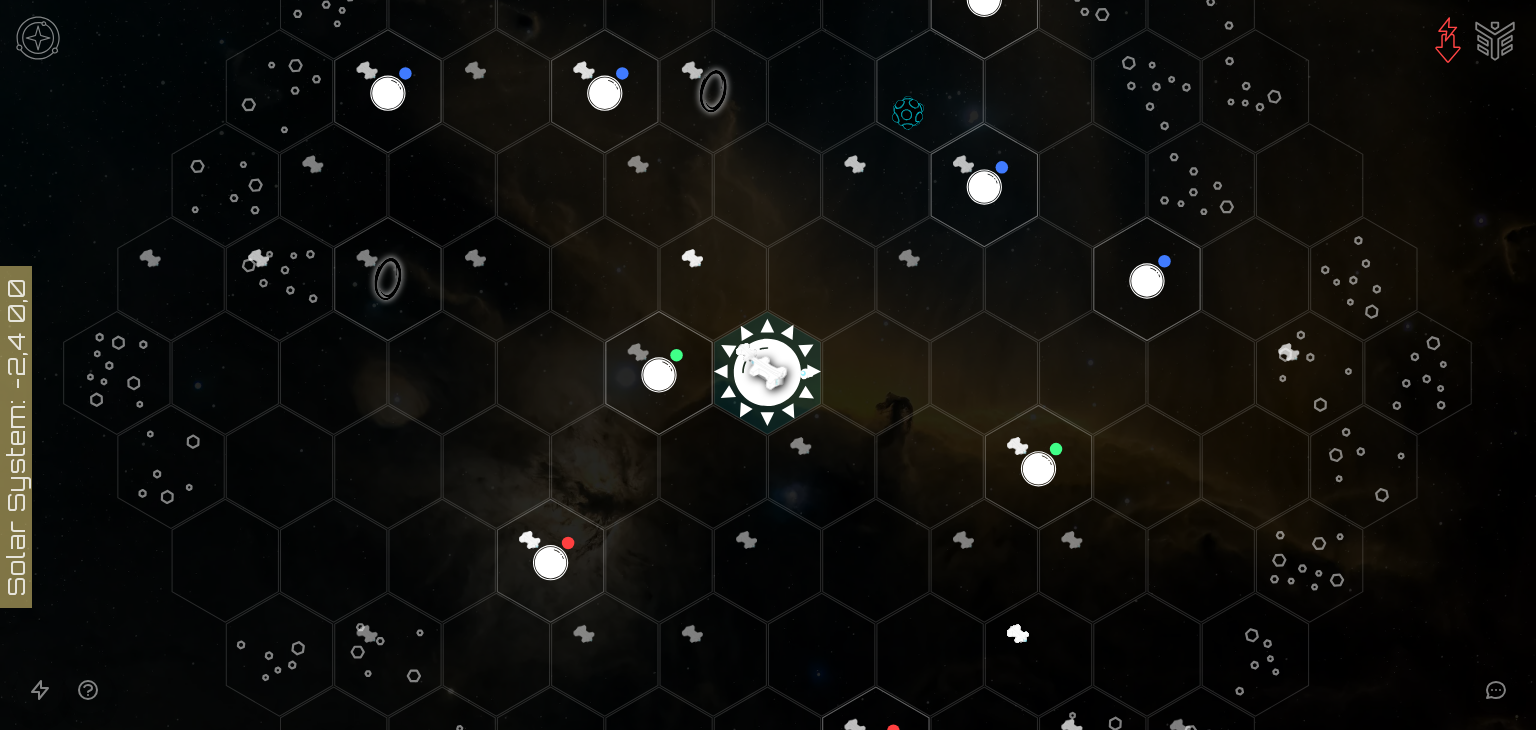 click at bounding box center (1495, 39) 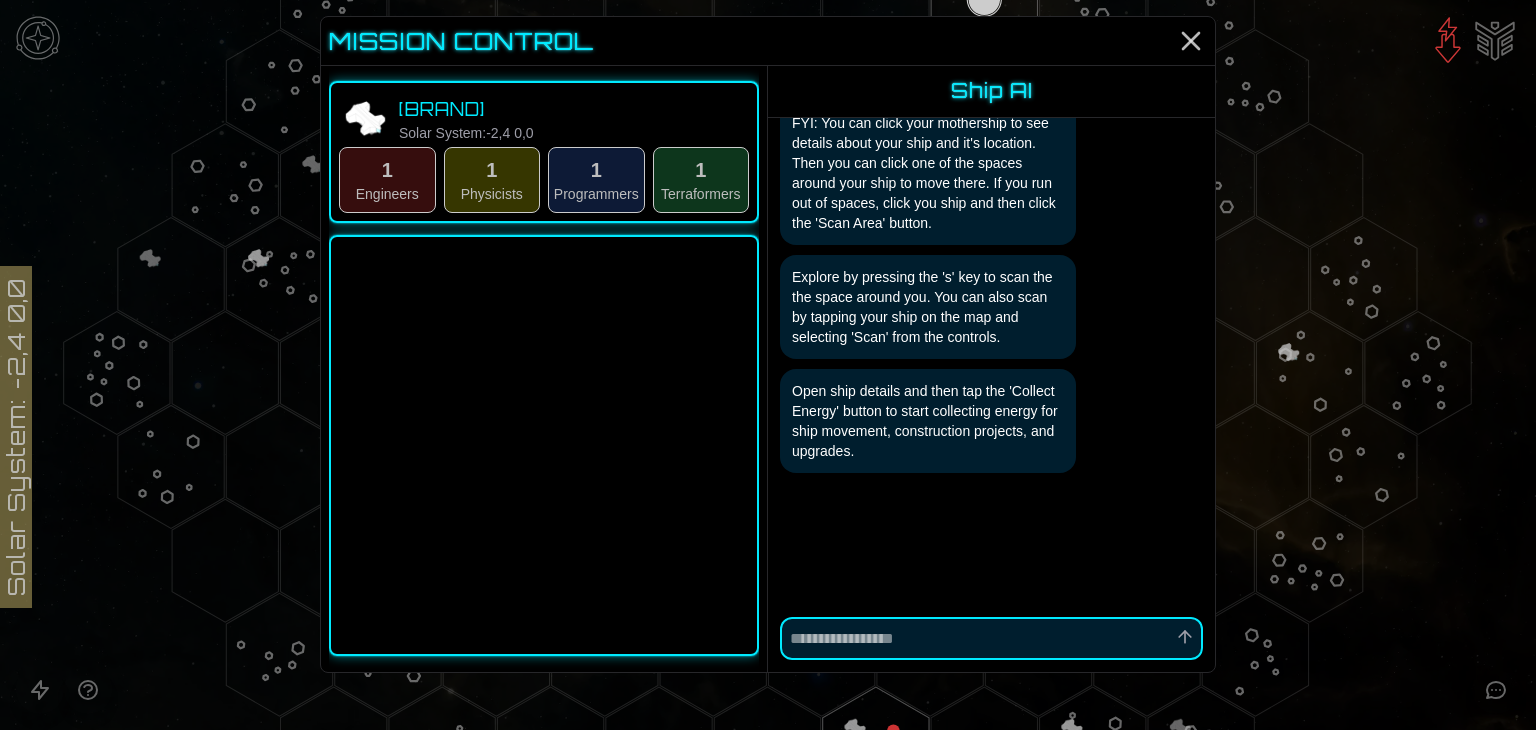 scroll, scrollTop: 256, scrollLeft: 0, axis: vertical 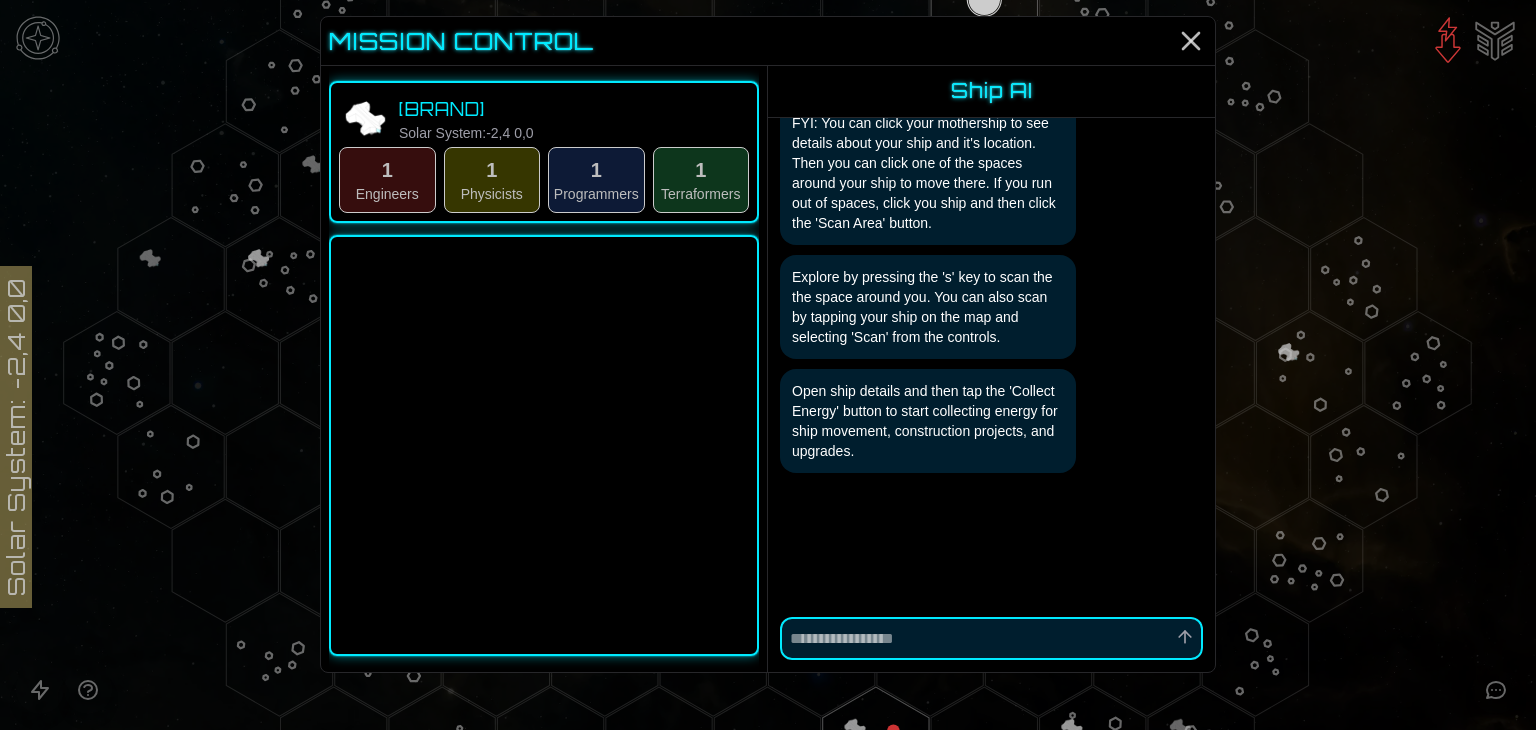click at bounding box center (991, 638) 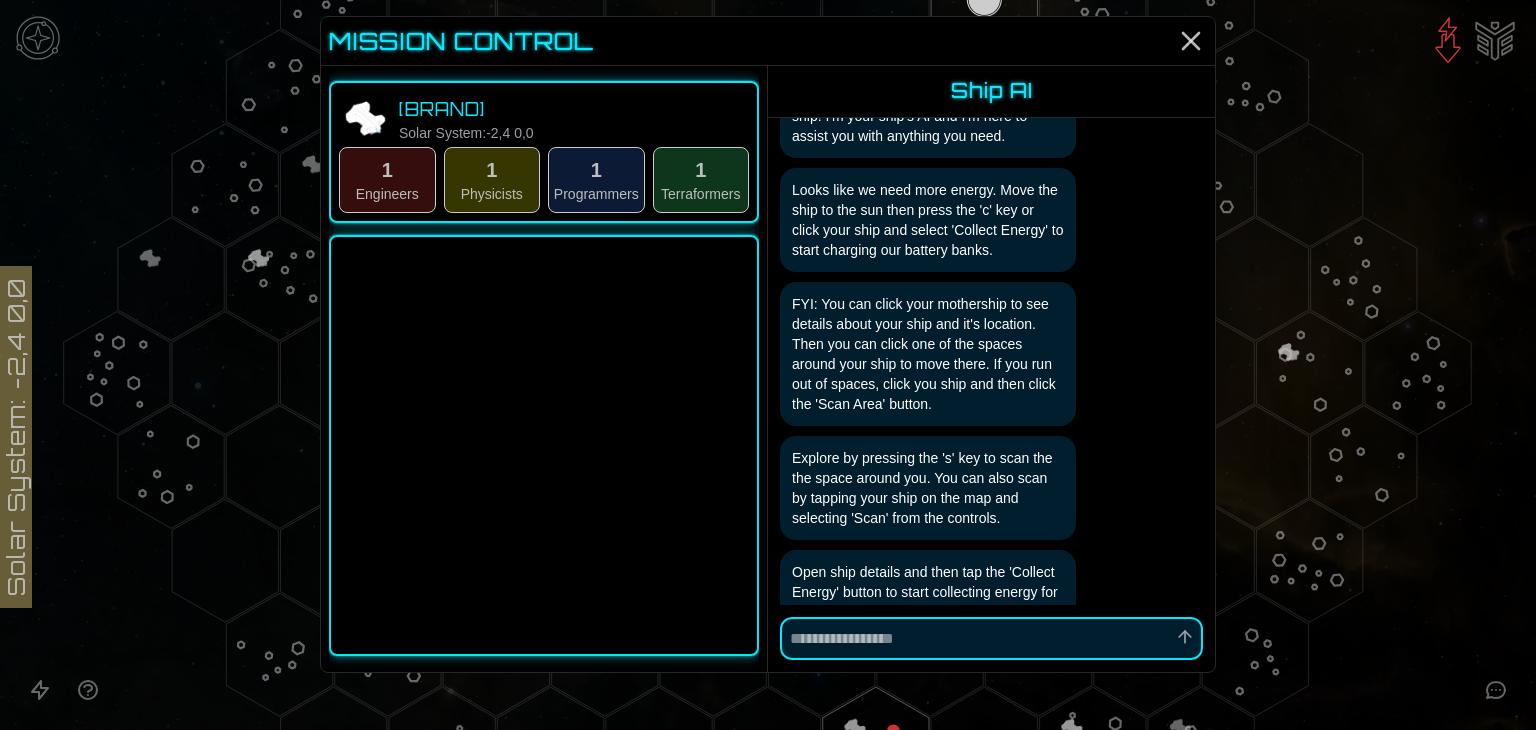 scroll, scrollTop: 2, scrollLeft: 0, axis: vertical 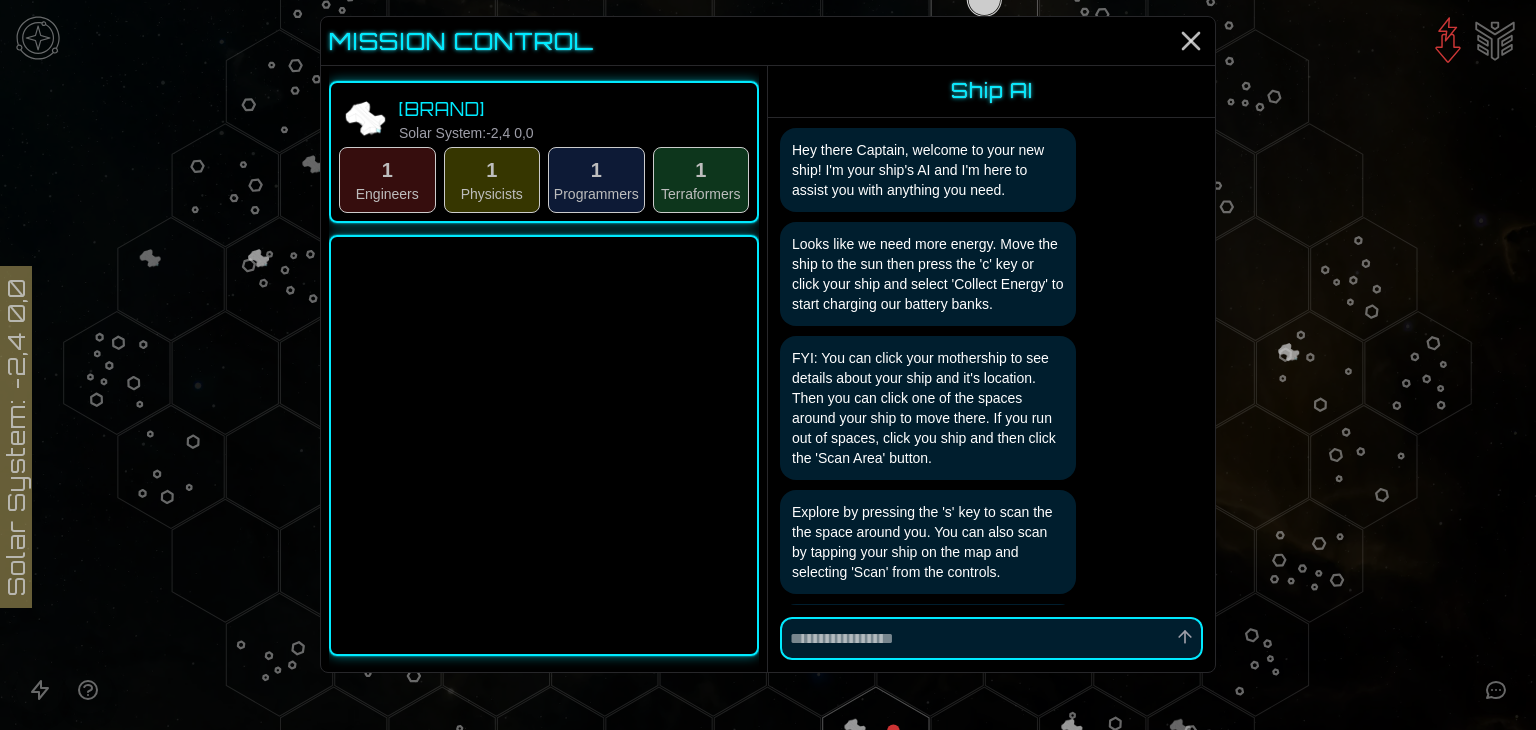 type on "*" 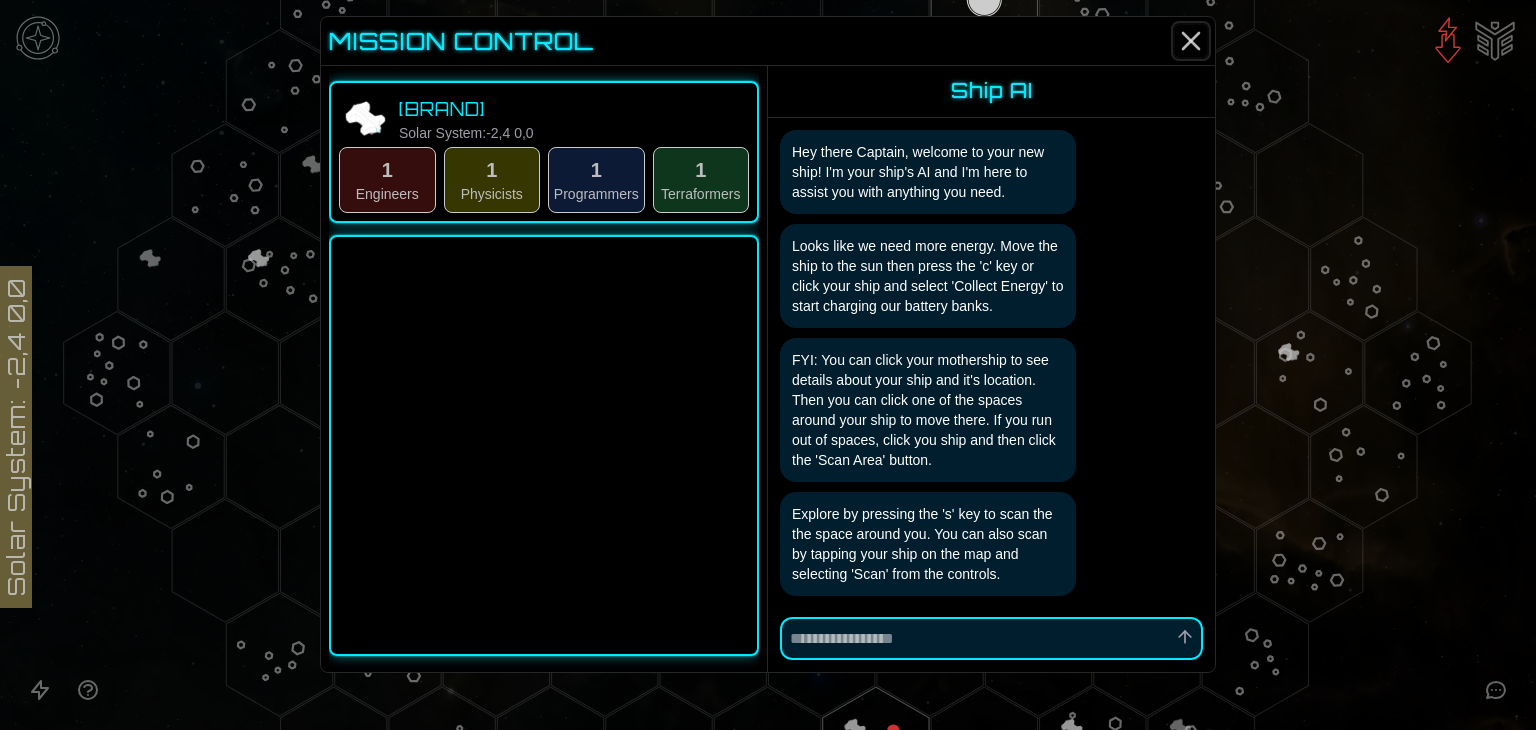 click 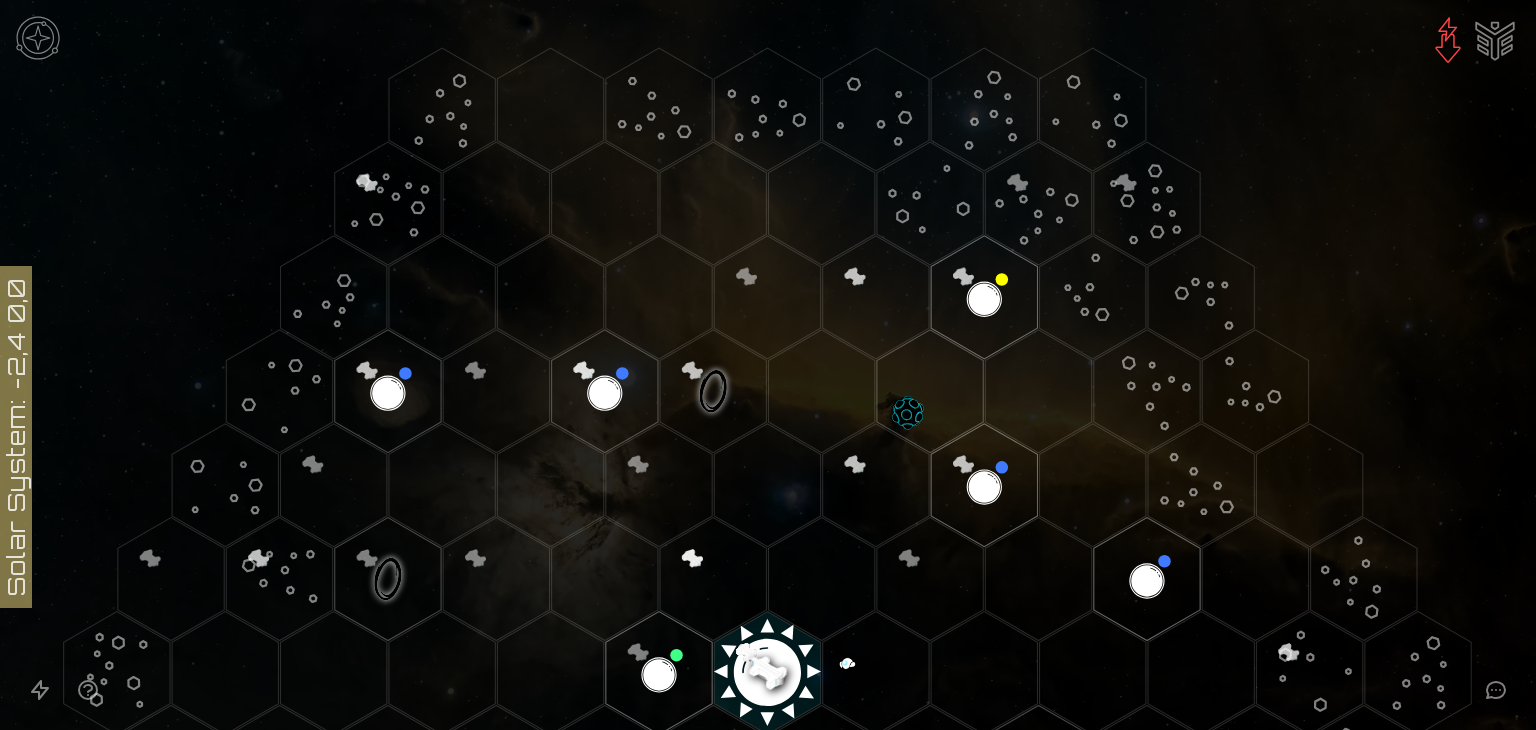 scroll, scrollTop: 200, scrollLeft: 0, axis: vertical 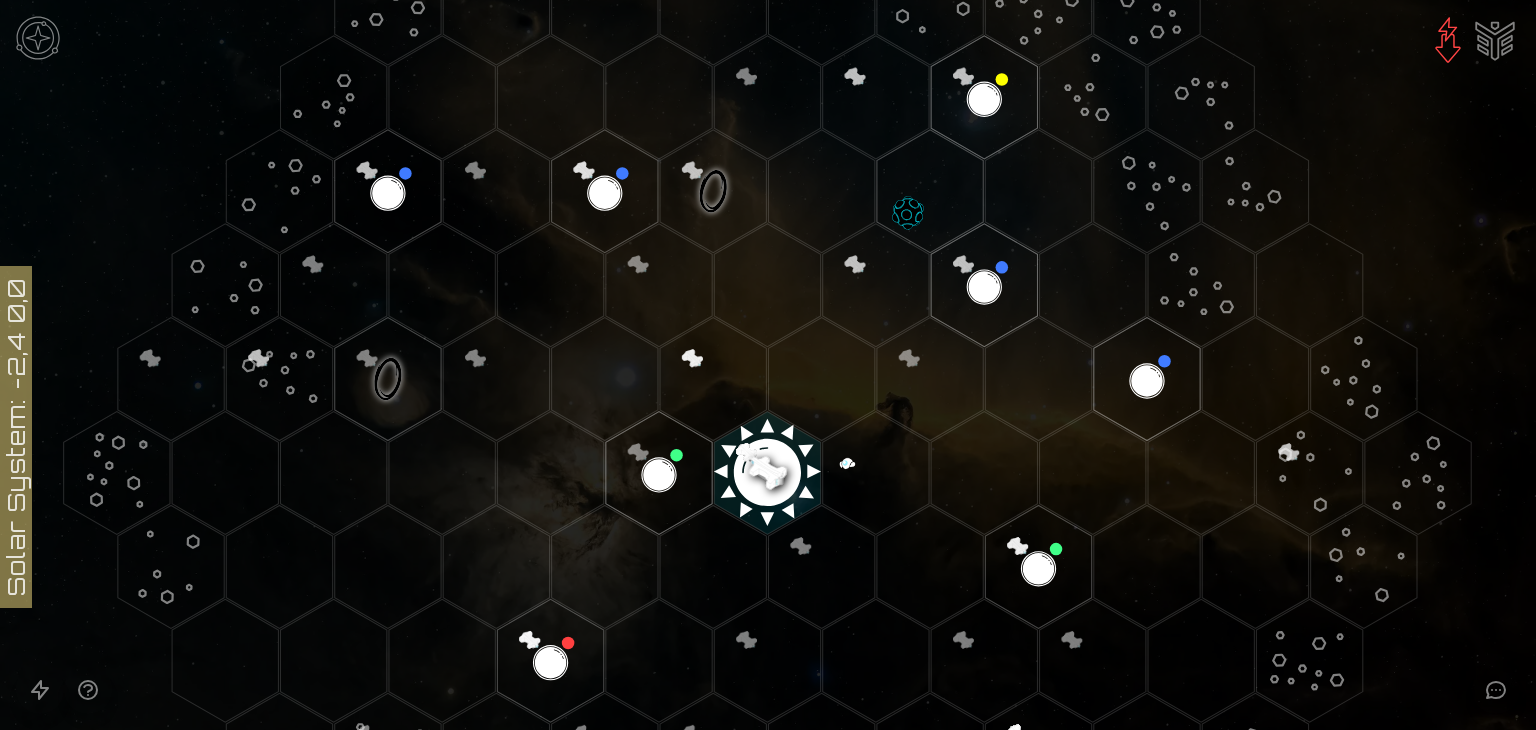 click at bounding box center [38, 38] 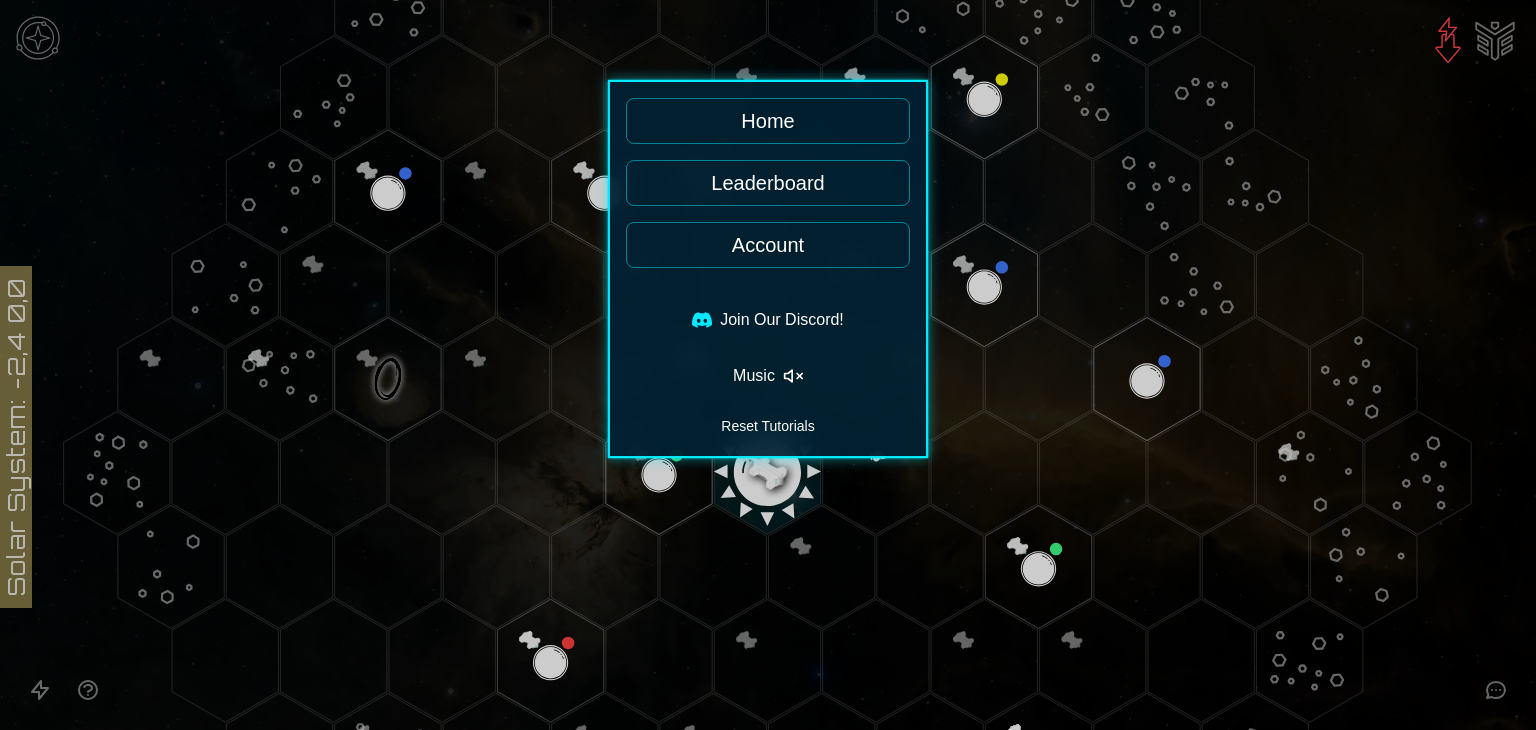 click at bounding box center (768, 365) 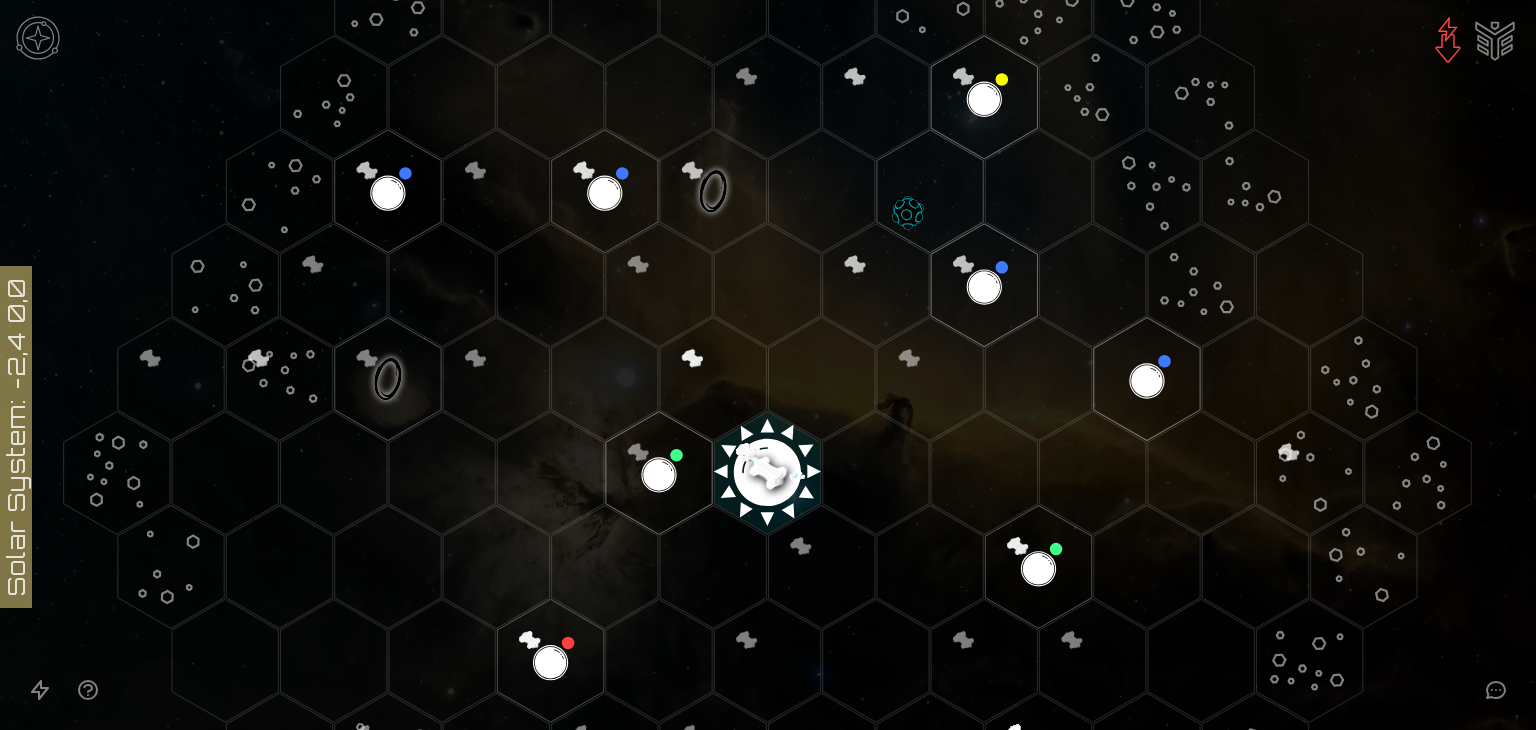 click 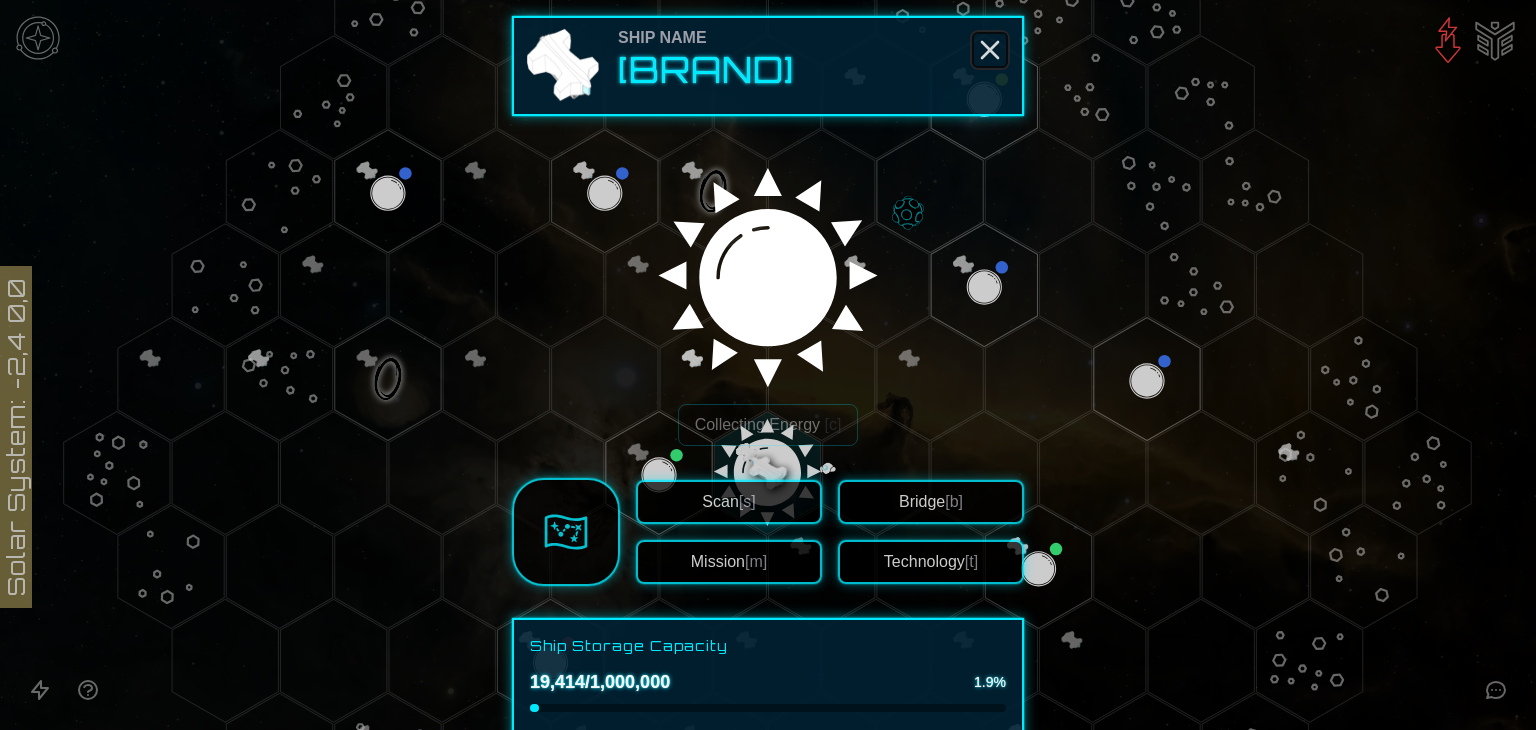 click 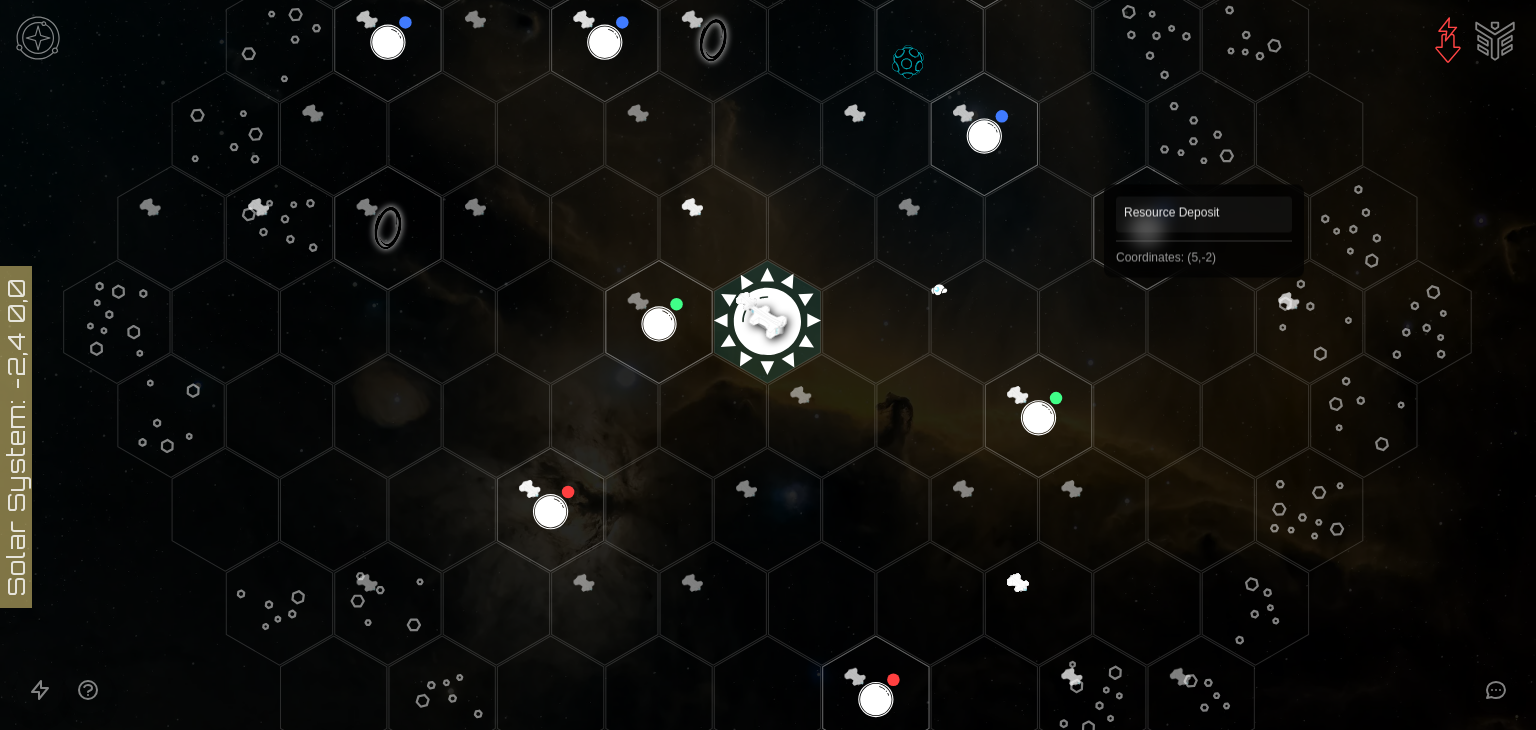 scroll, scrollTop: 300, scrollLeft: 0, axis: vertical 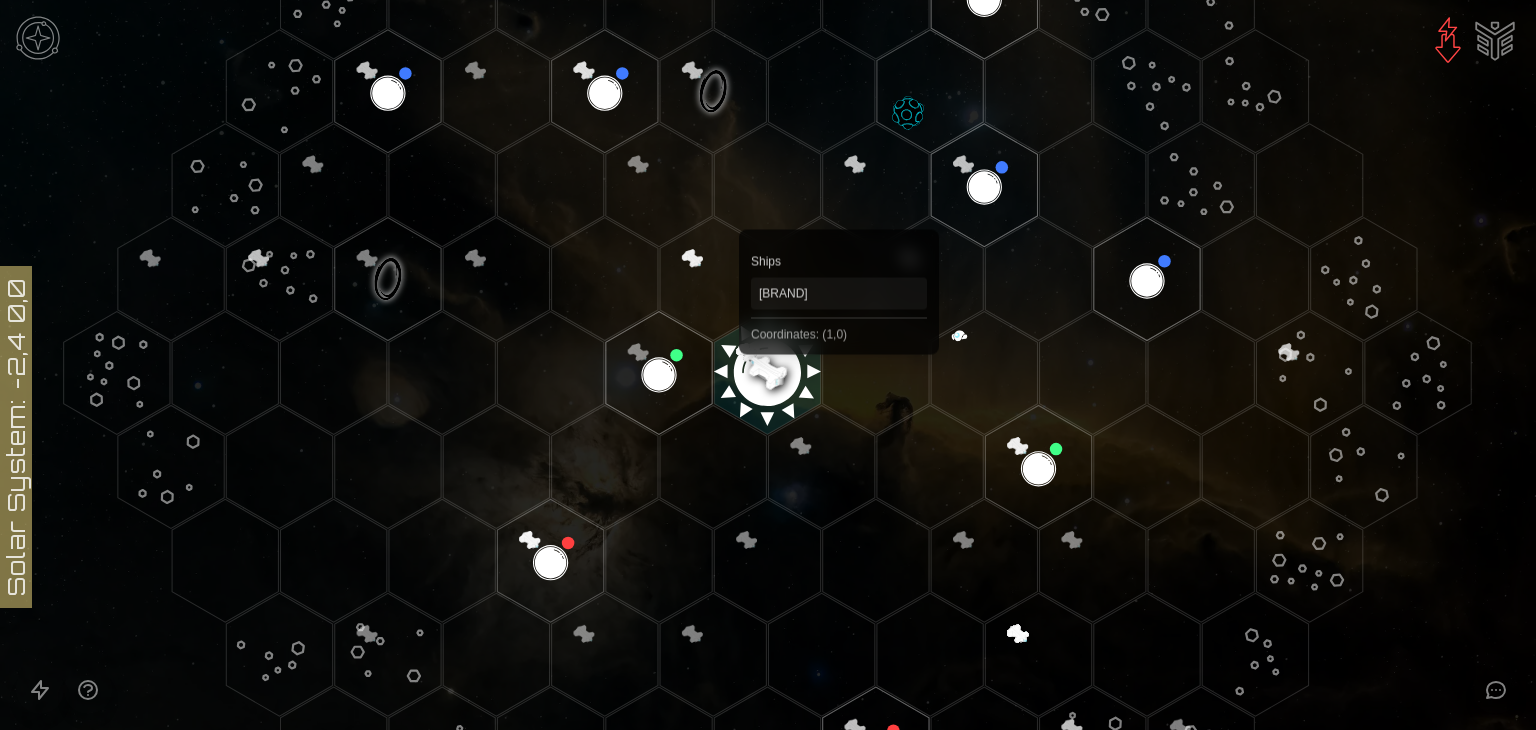 click 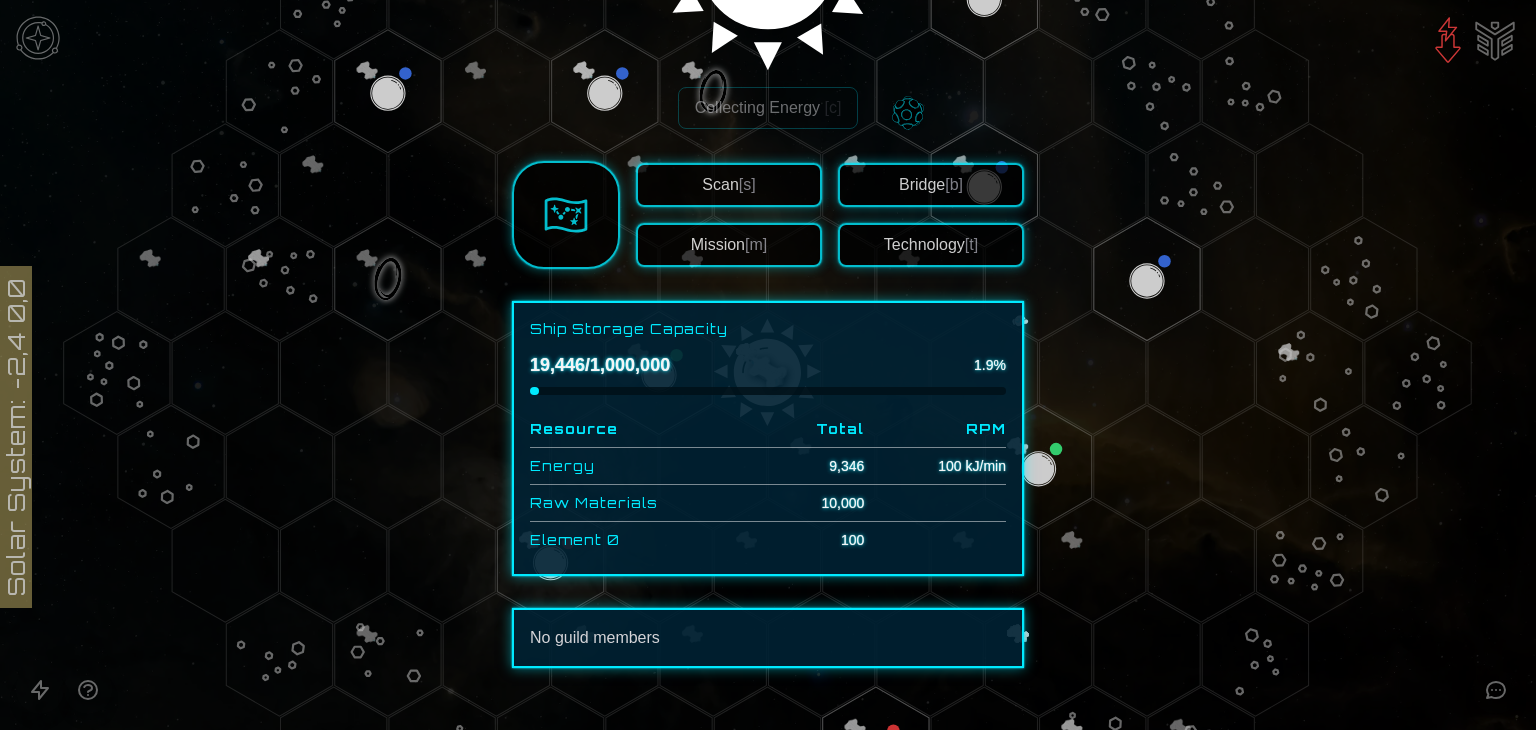 scroll, scrollTop: 348, scrollLeft: 0, axis: vertical 